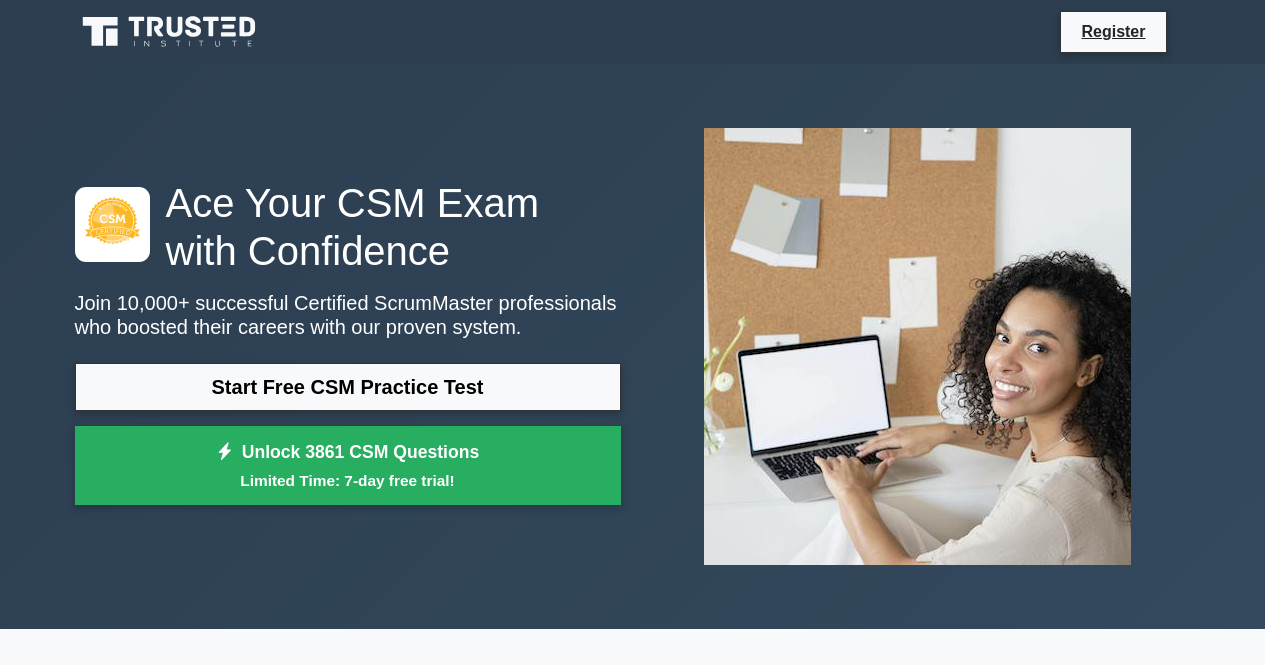 scroll, scrollTop: 0, scrollLeft: 0, axis: both 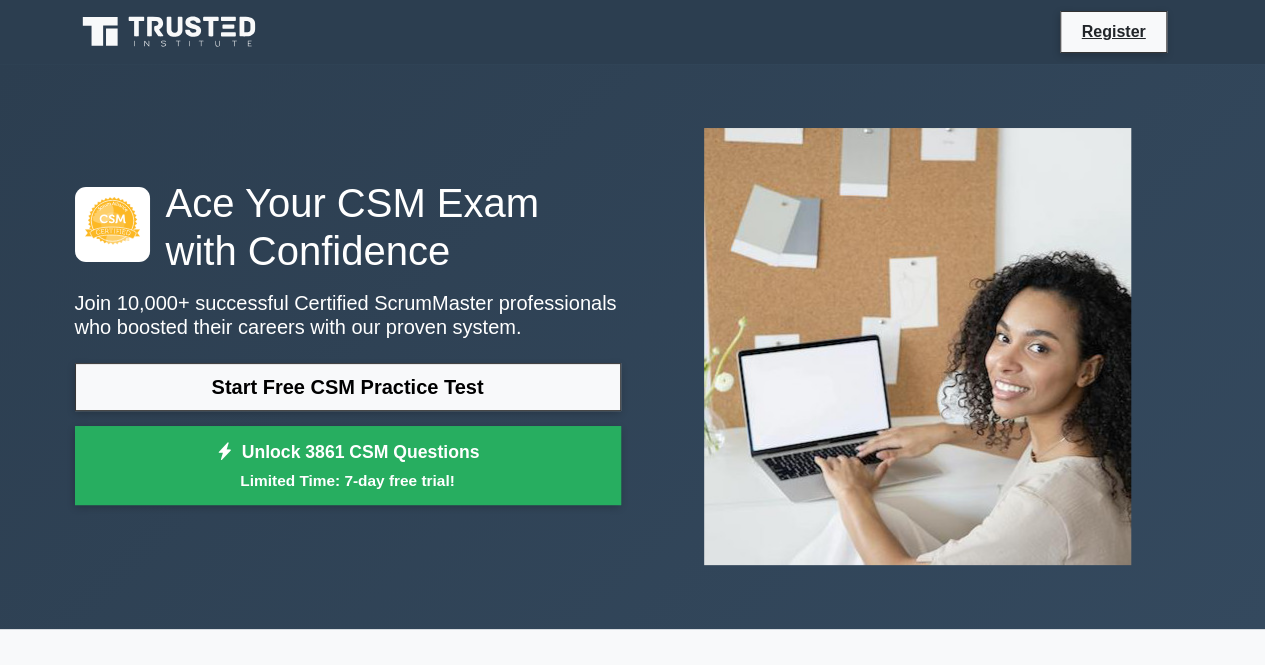click on "Start Free CSM Practice Test" at bounding box center [348, 387] 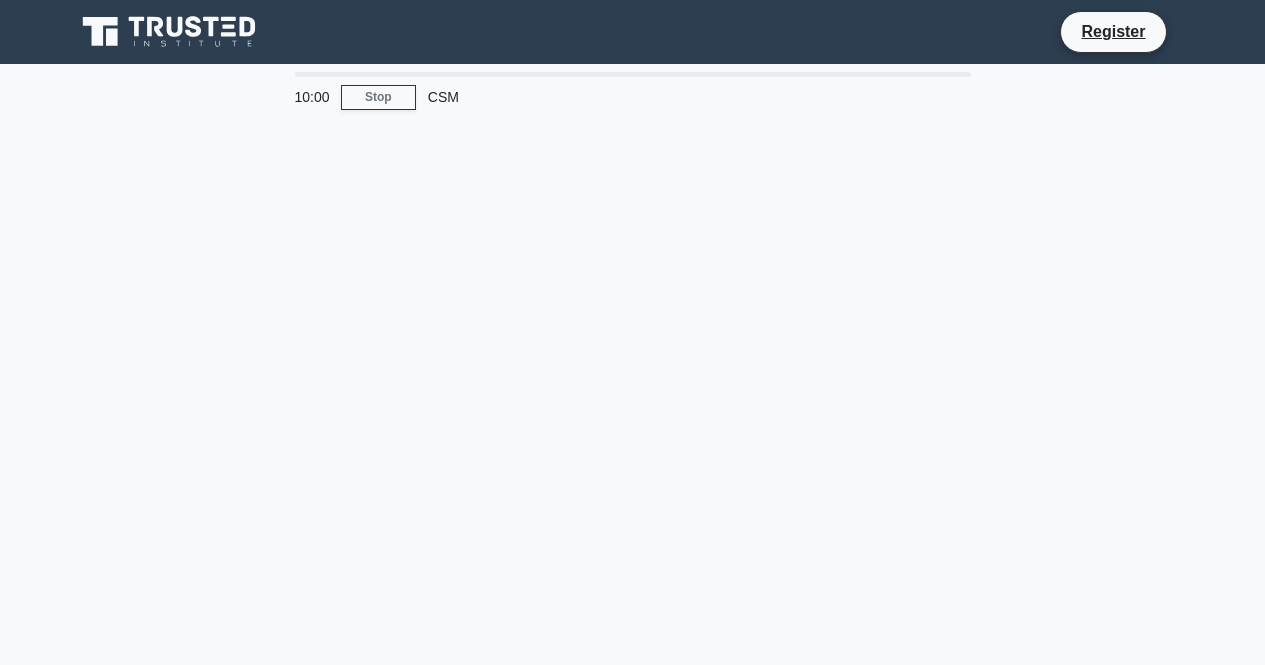 scroll, scrollTop: 0, scrollLeft: 0, axis: both 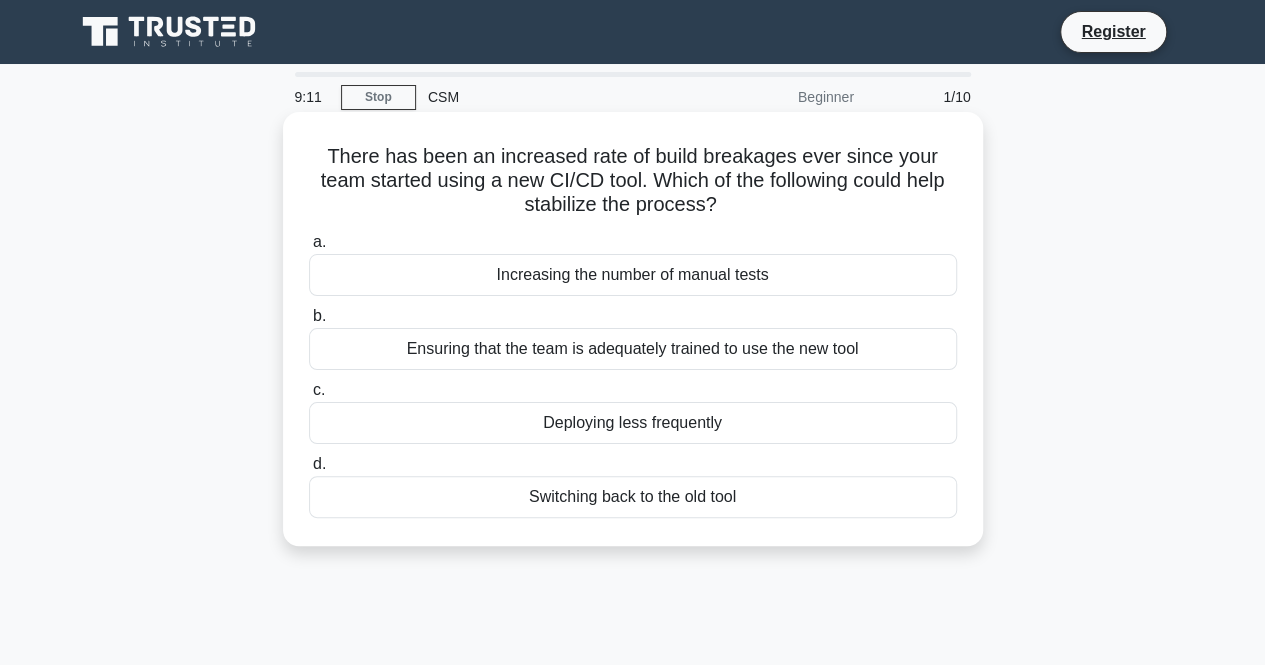 click on "Ensuring that the team is adequately trained to use the new tool" at bounding box center [633, 349] 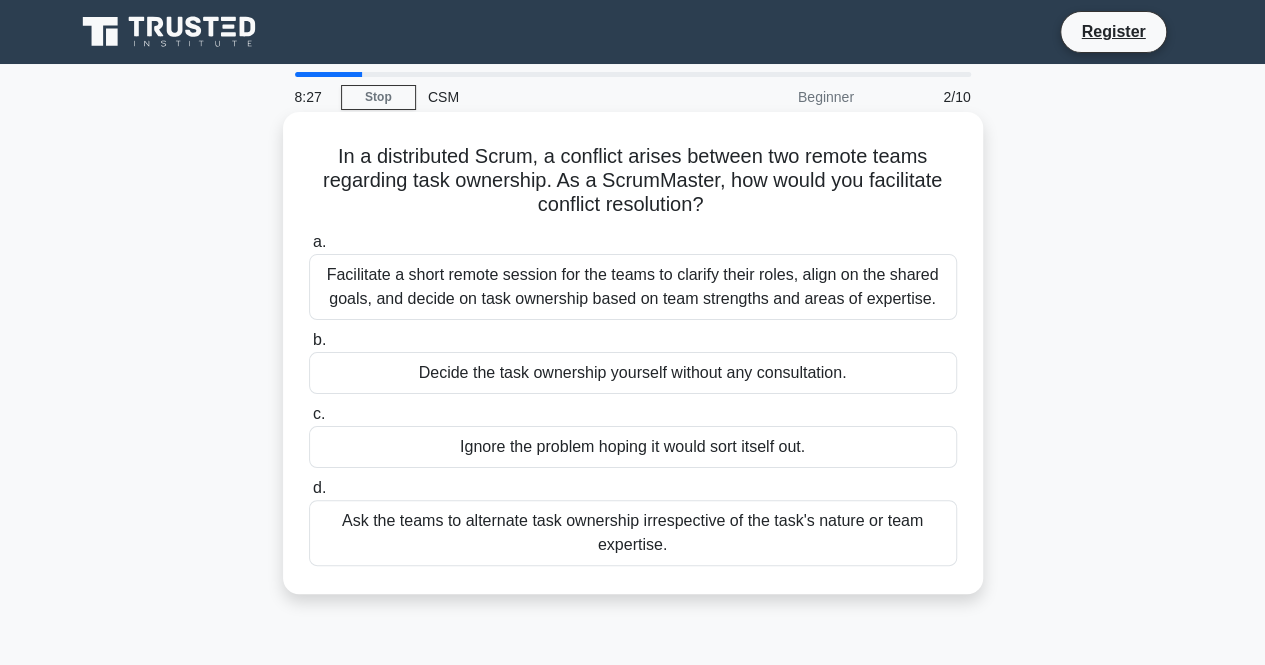 click on "Facilitate a short remote session for the teams to clarify their roles, align on the shared goals, and decide on task ownership based on team strengths and areas of expertise." at bounding box center (633, 287) 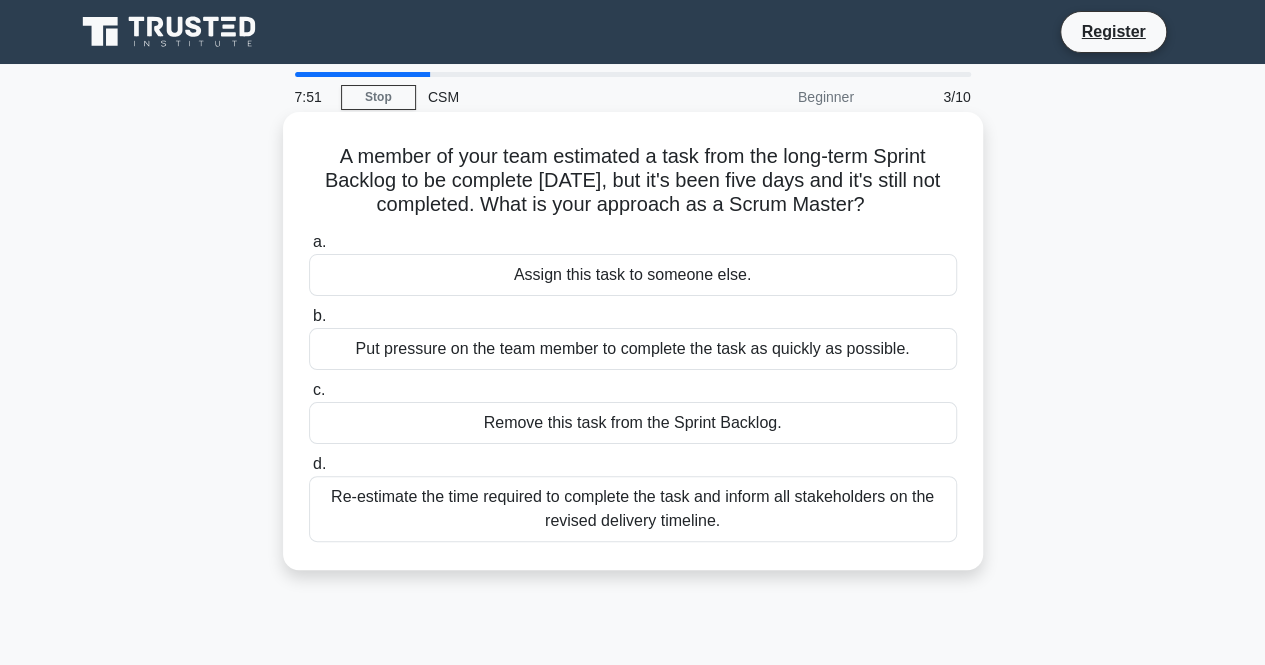 click on "Re-estimate the time required to complete the task and inform all stakeholders on the revised delivery timeline." at bounding box center [633, 509] 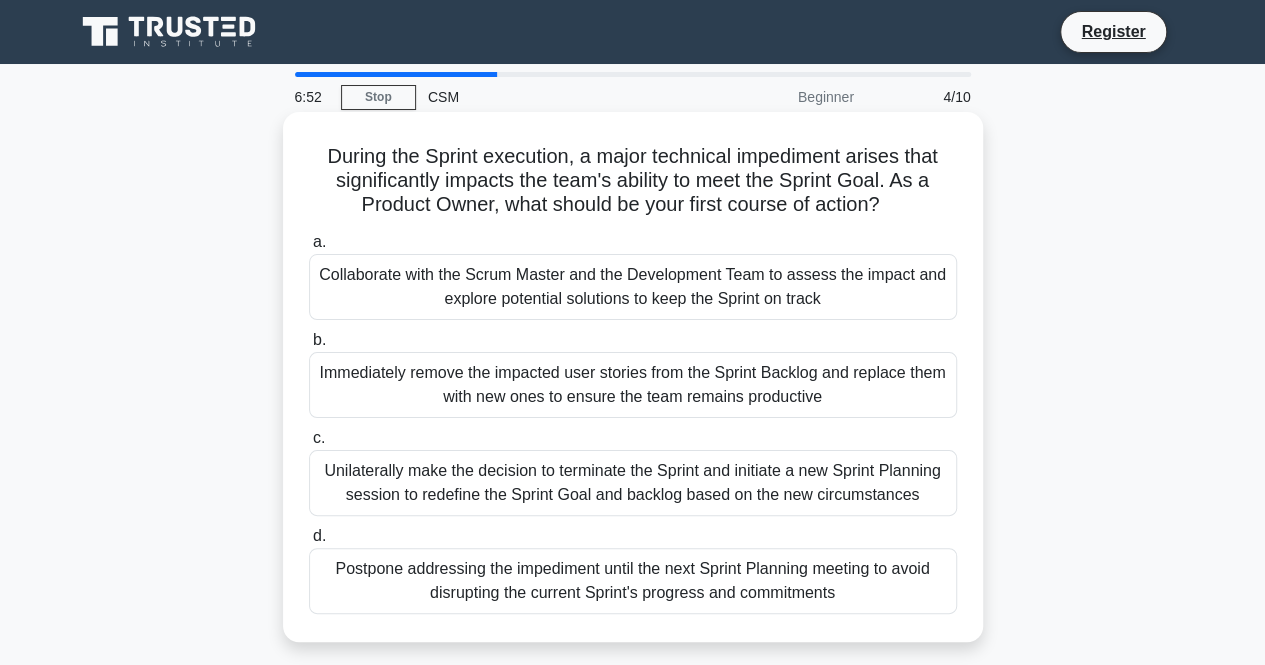 click on "Collaborate with the Scrum Master and the Development Team to assess the impact and explore potential solutions to keep the Sprint on track" at bounding box center [633, 287] 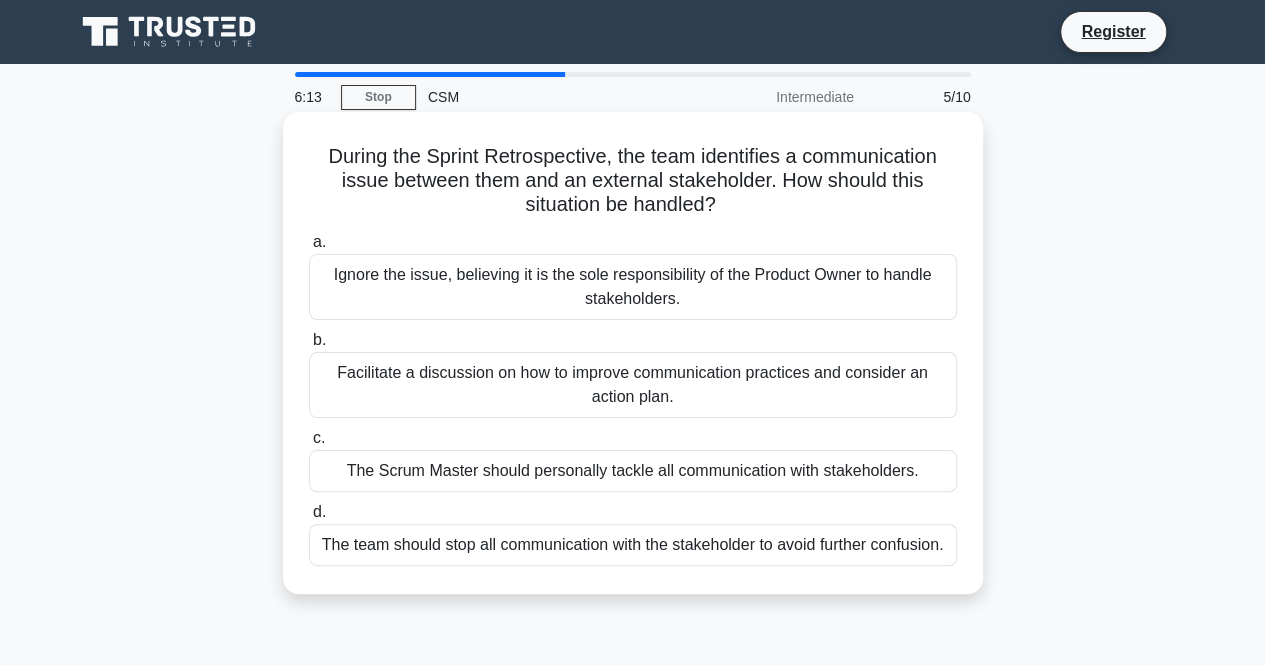 click on "Facilitate a discussion on how to improve communication practices and consider an action plan." at bounding box center [633, 385] 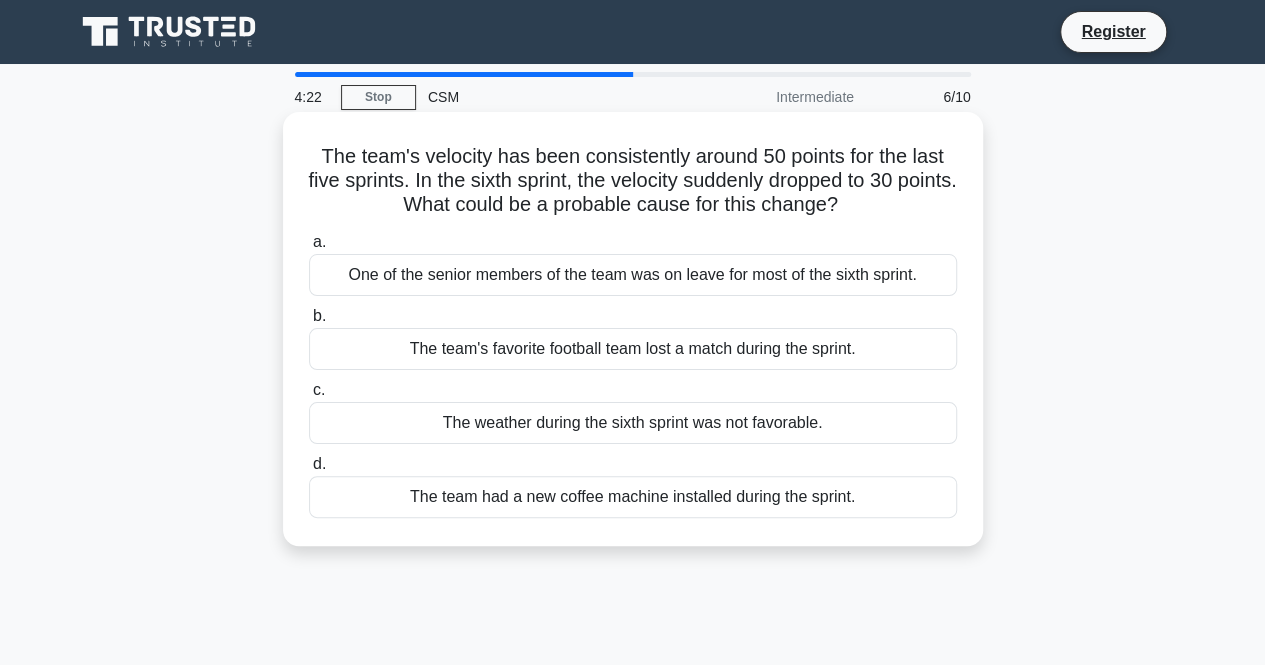 click on "The weather during the sixth sprint was not favorable." at bounding box center (633, 423) 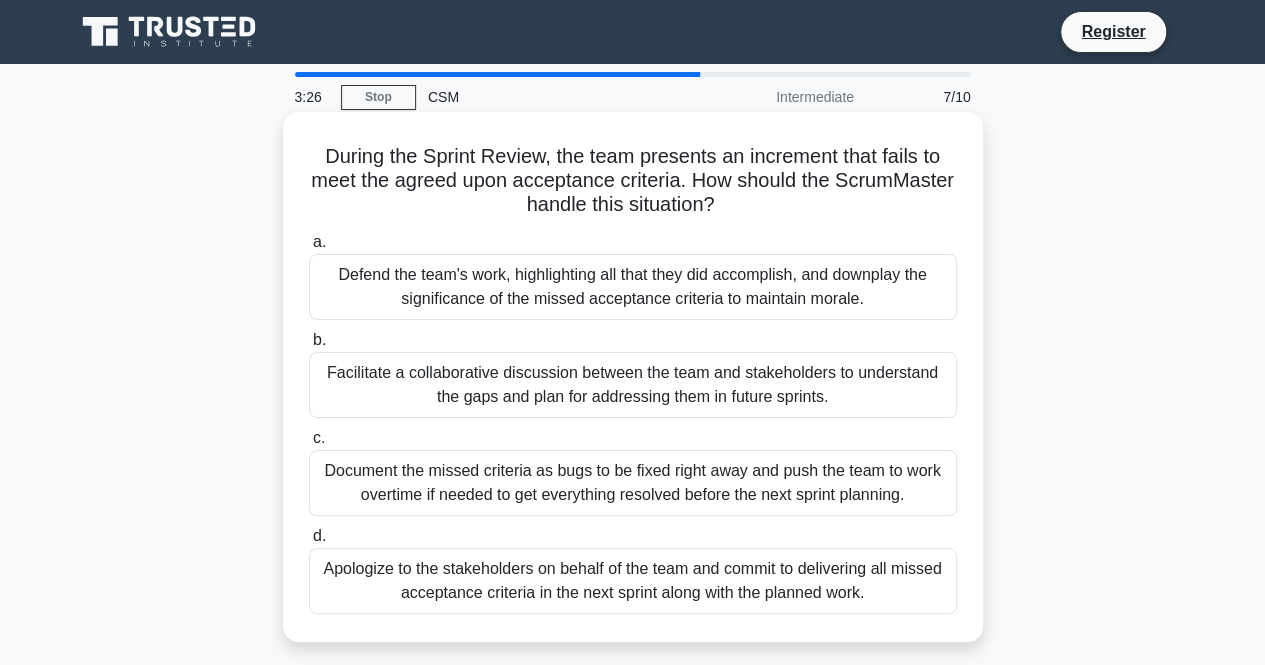 click on "Facilitate a collaborative discussion between the team and stakeholders to understand the gaps and plan for addressing them in future sprints." at bounding box center (633, 385) 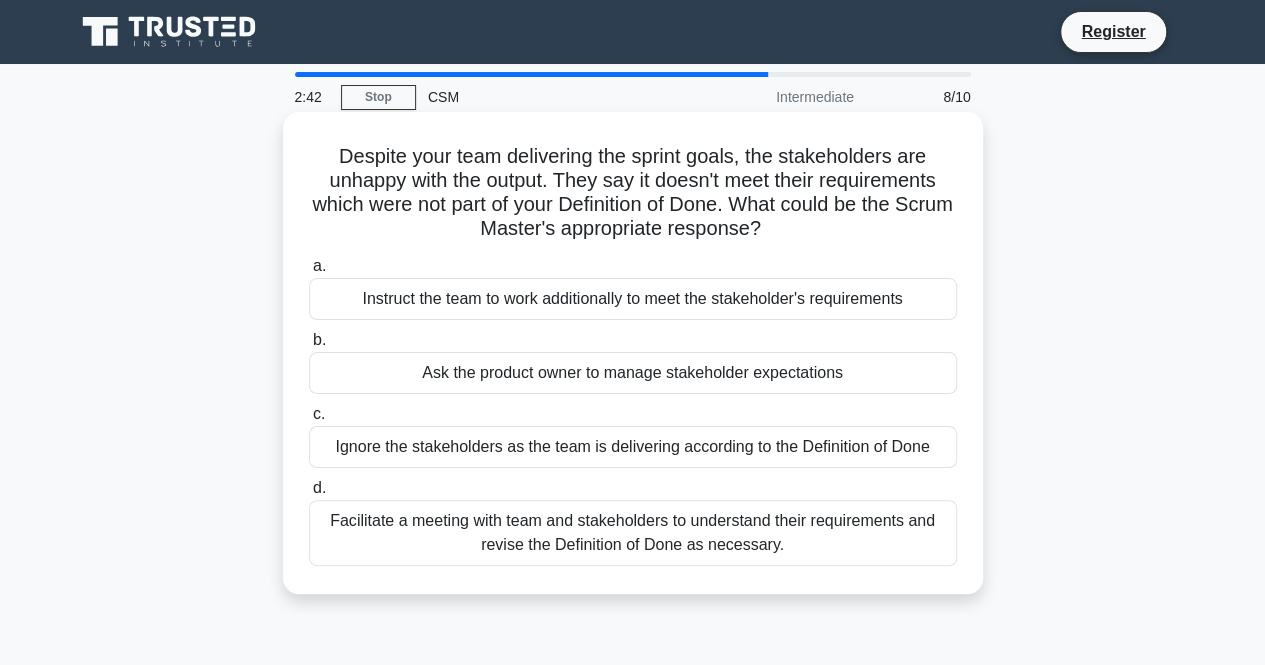 click on "Facilitate a meeting with team and stakeholders to understand their requirements and revise the Definition of Done as necessary." at bounding box center (633, 533) 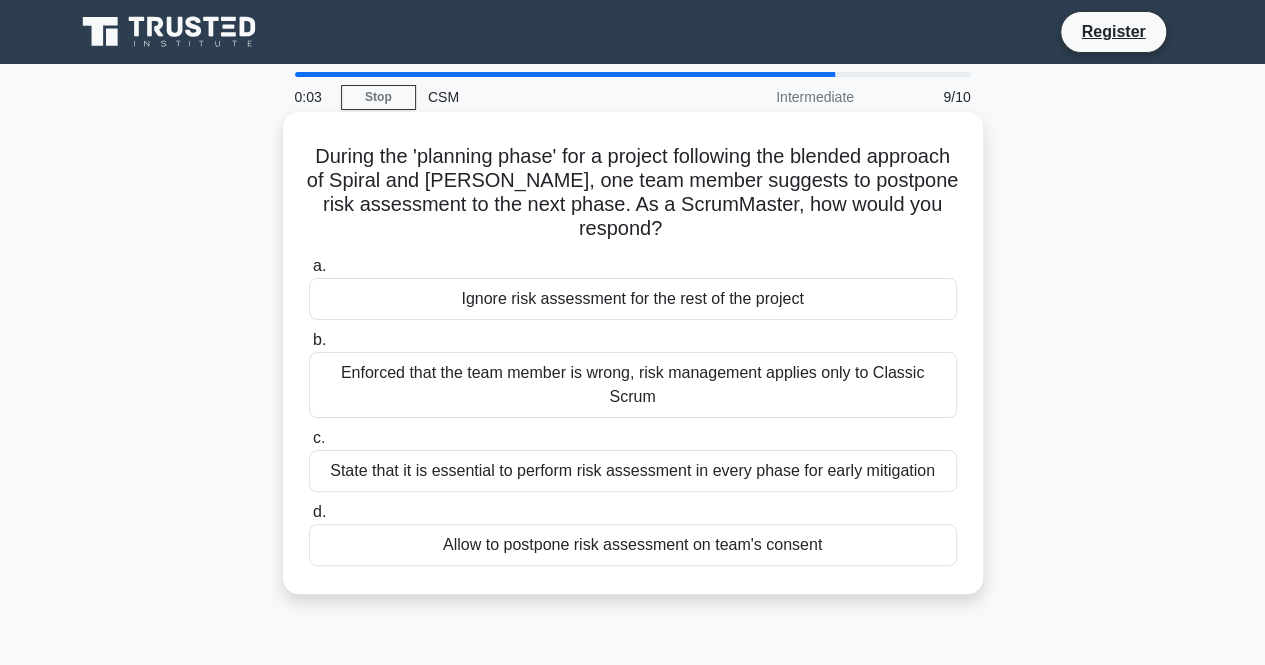 click on "State that it is essential to perform risk assessment in every phase for early mitigation" at bounding box center [633, 471] 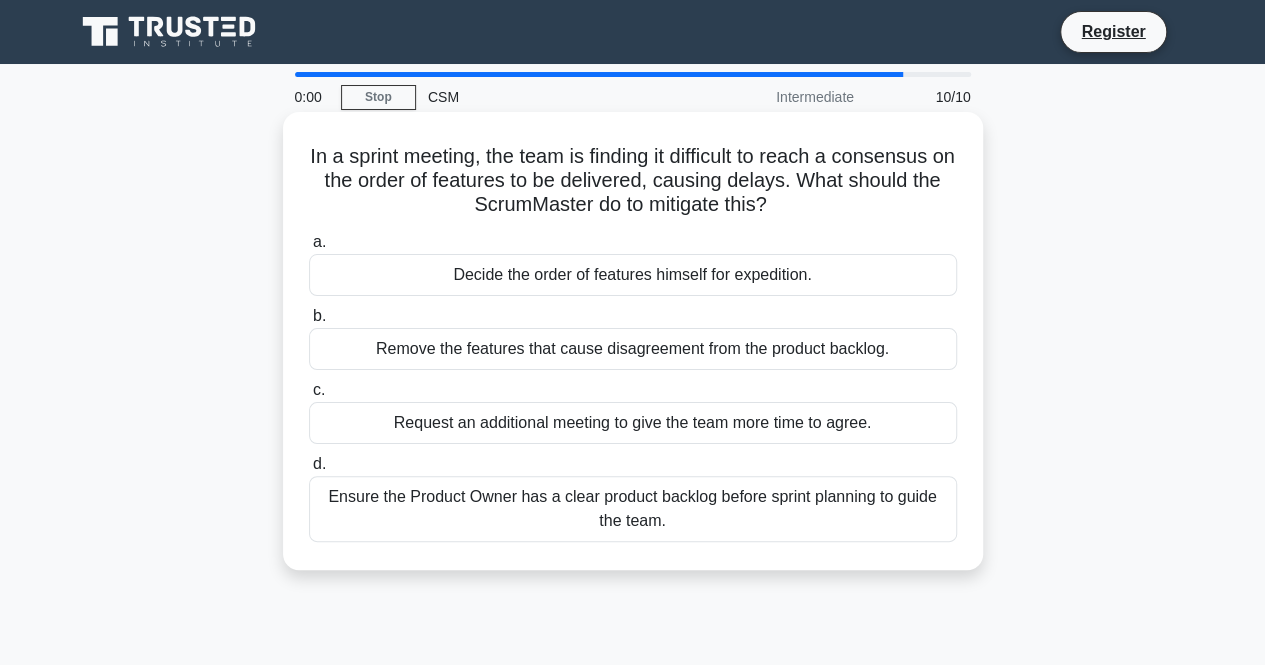 click on "a.
Decide the order of features himself for expedition.
b.
Remove the features that cause disagreement from the product backlog.
c." at bounding box center (633, 386) 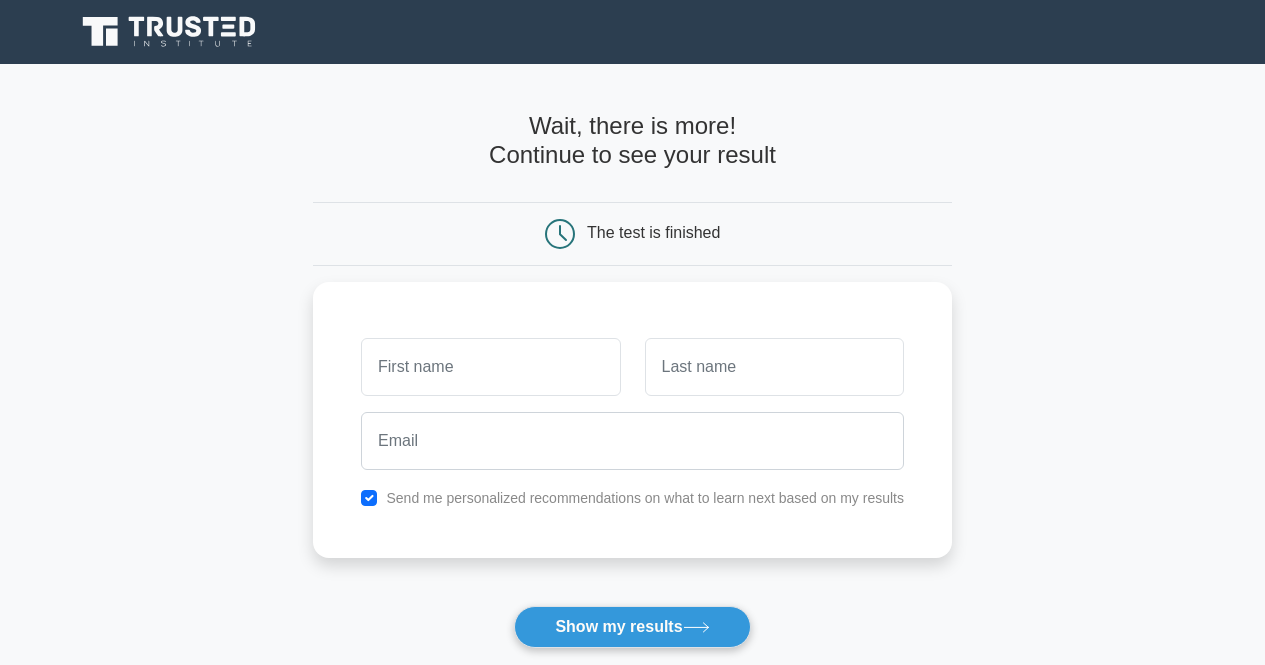 scroll, scrollTop: 0, scrollLeft: 0, axis: both 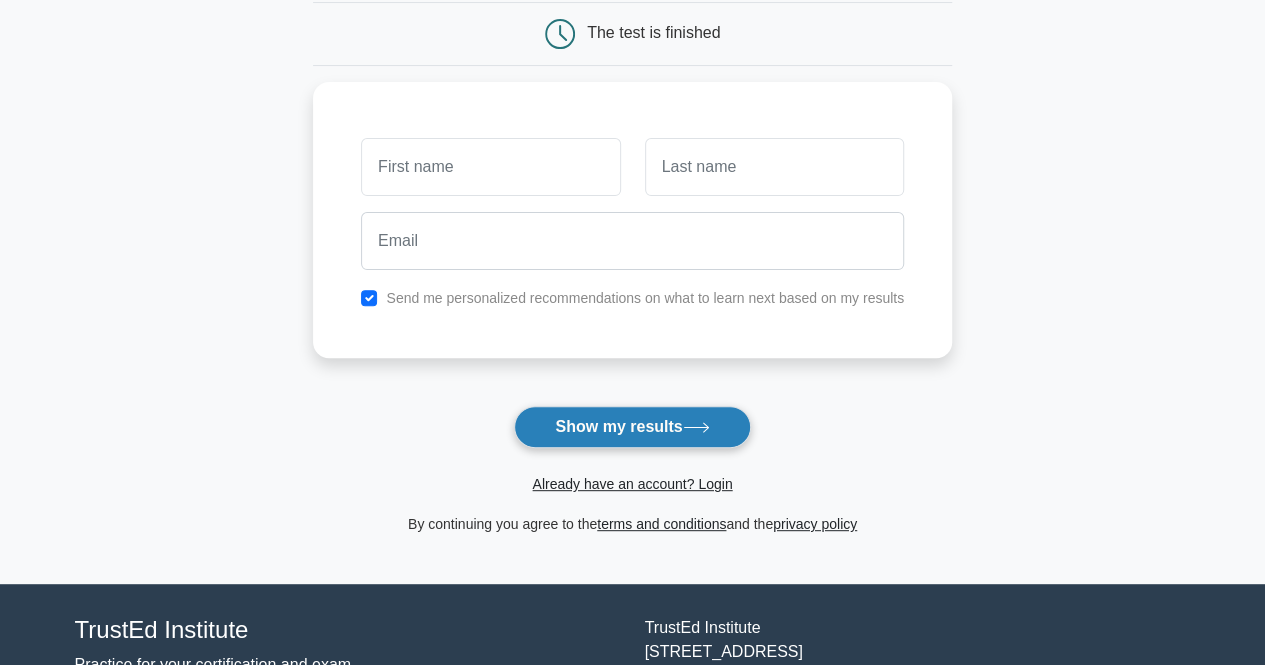 click on "Show my results" at bounding box center [632, 427] 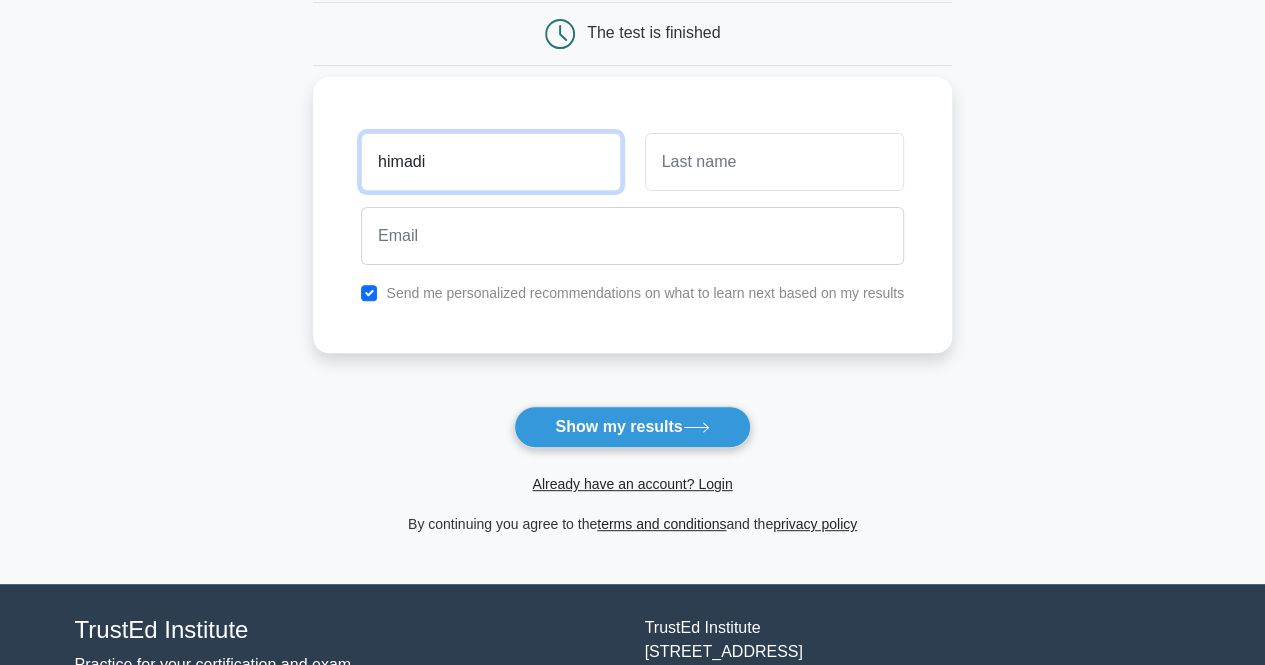 type on "himadi" 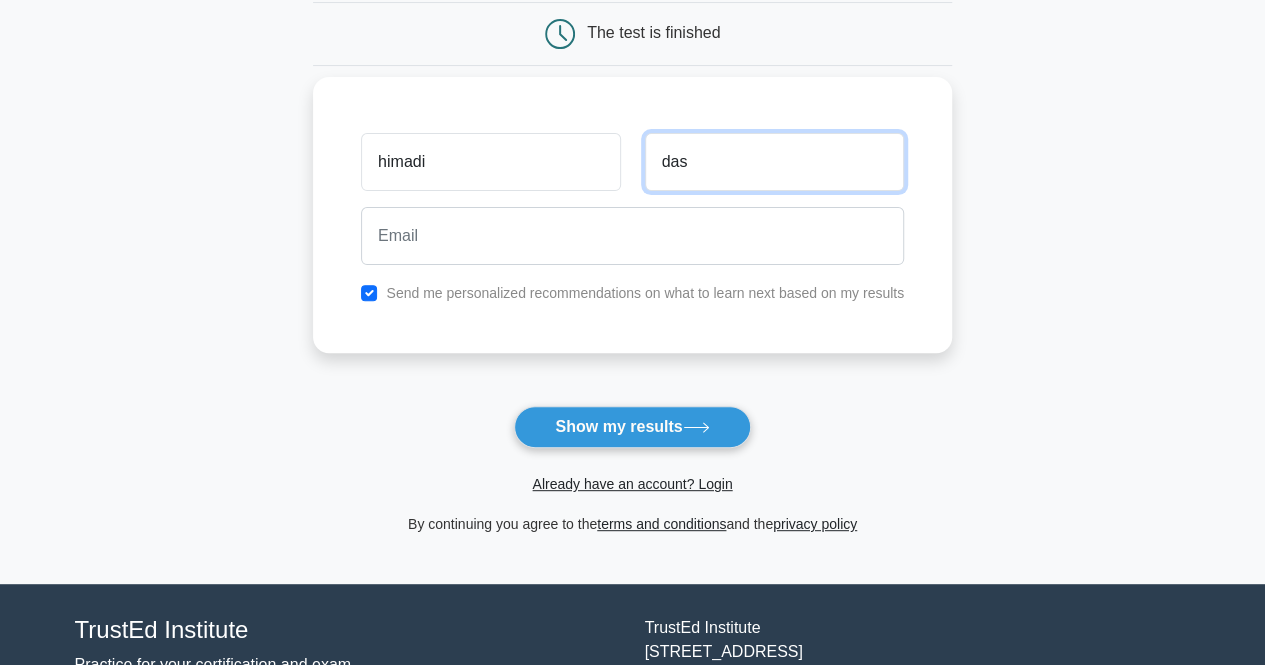 type on "das" 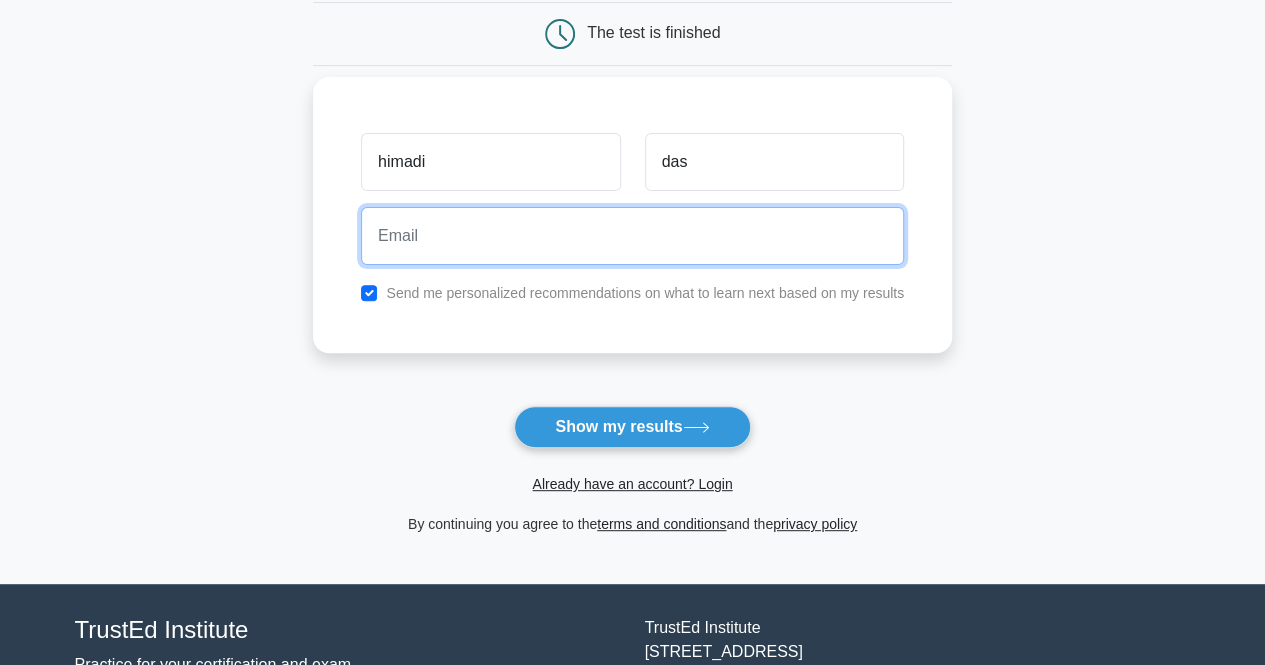 click at bounding box center [632, 236] 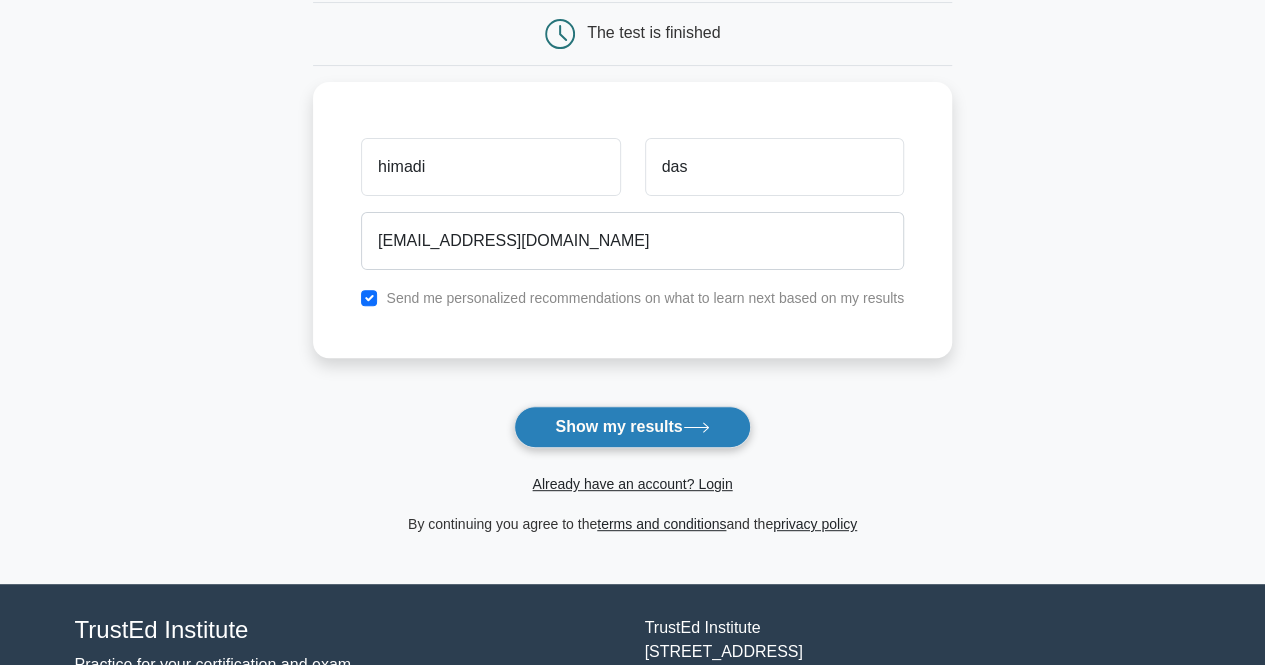 click on "Show my results" at bounding box center [632, 427] 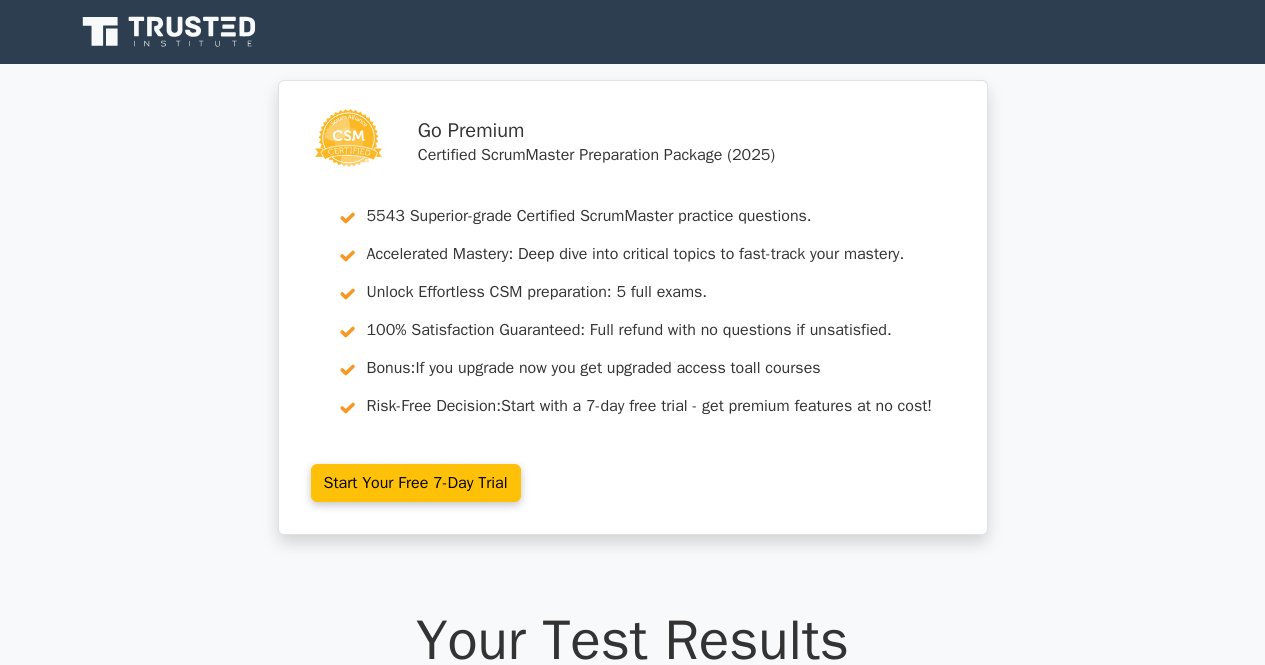 scroll, scrollTop: 0, scrollLeft: 0, axis: both 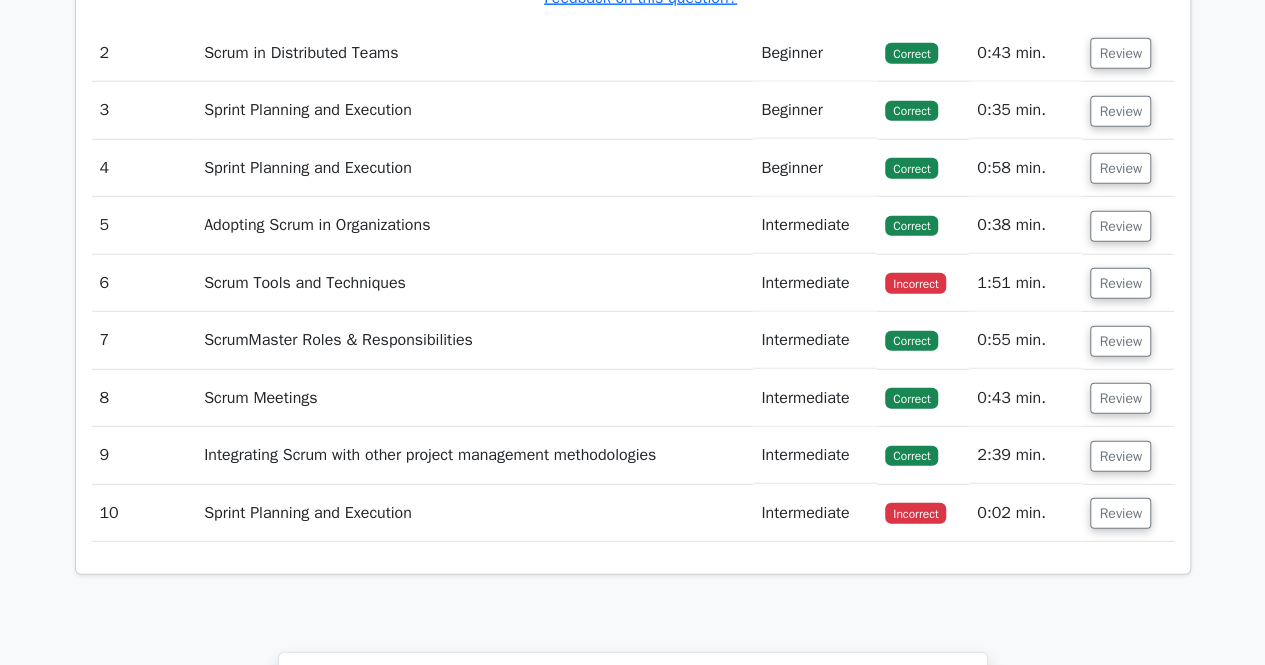 click on "Sprint Planning and Execution" at bounding box center [474, 513] 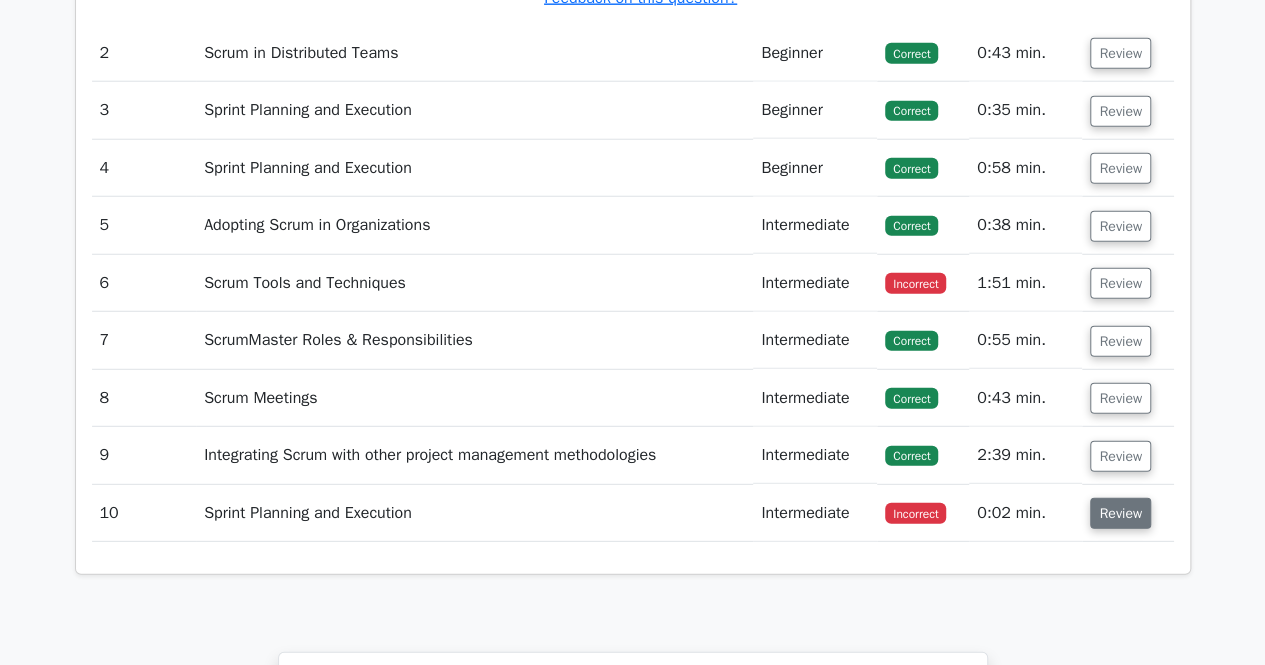click on "Review" at bounding box center (1120, 513) 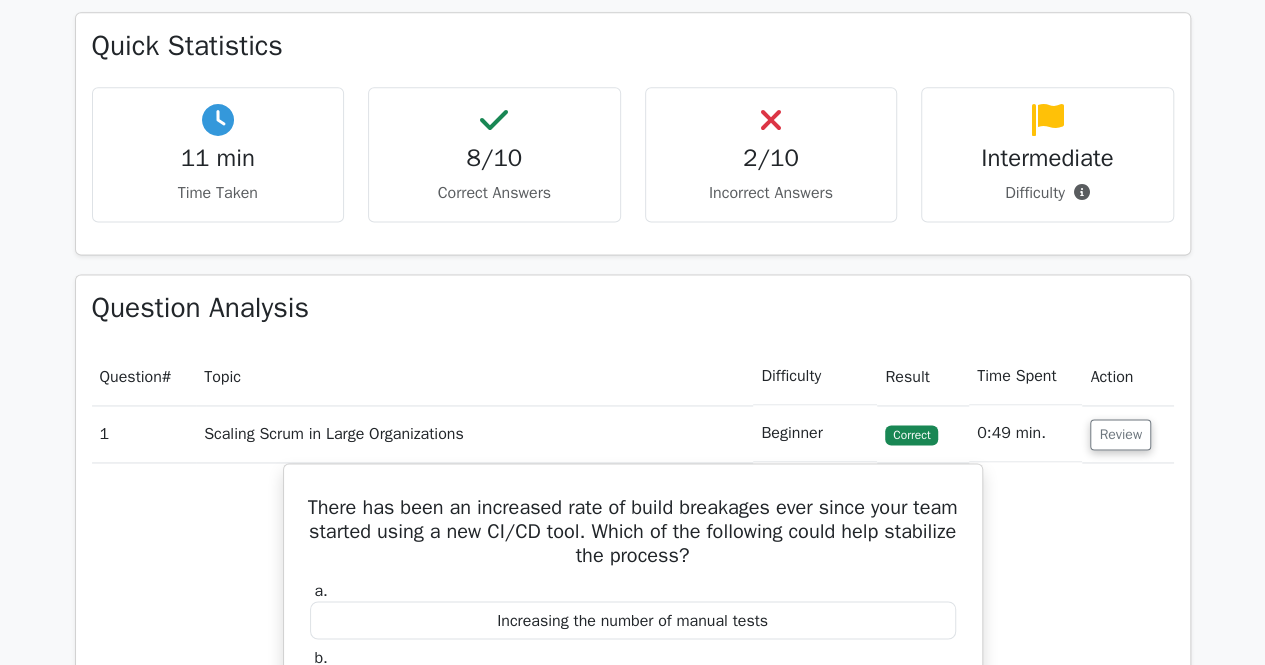 scroll, scrollTop: 1300, scrollLeft: 0, axis: vertical 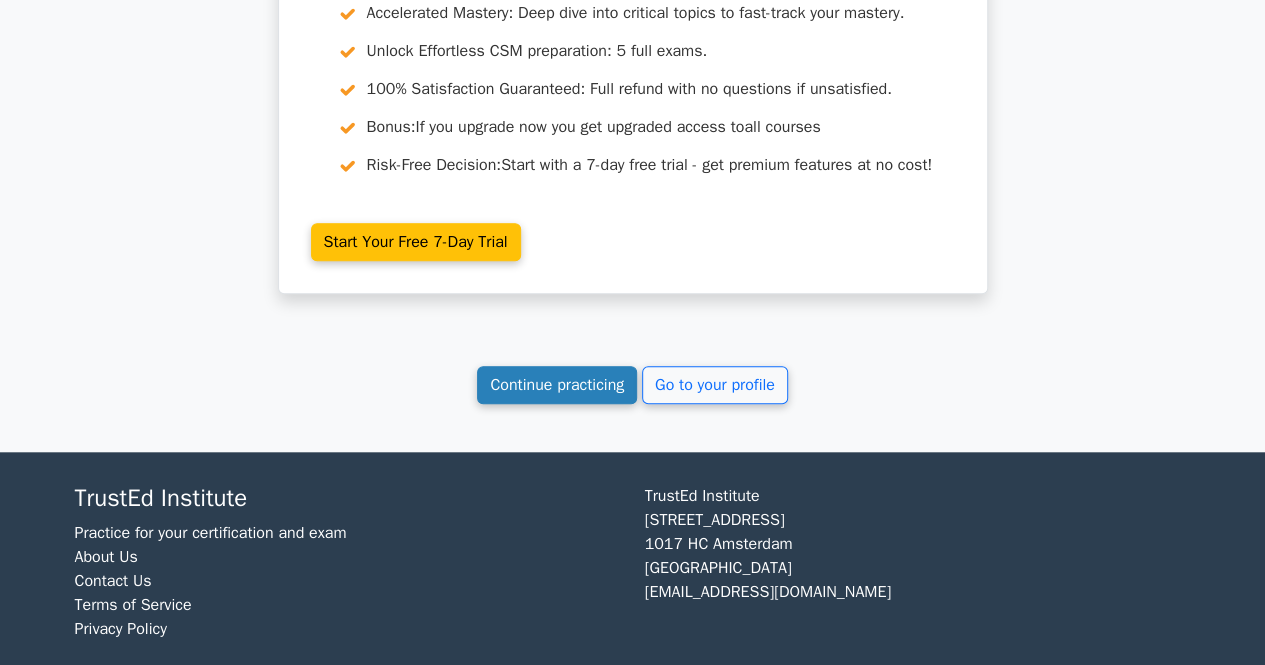 click on "Continue practicing" at bounding box center (557, 385) 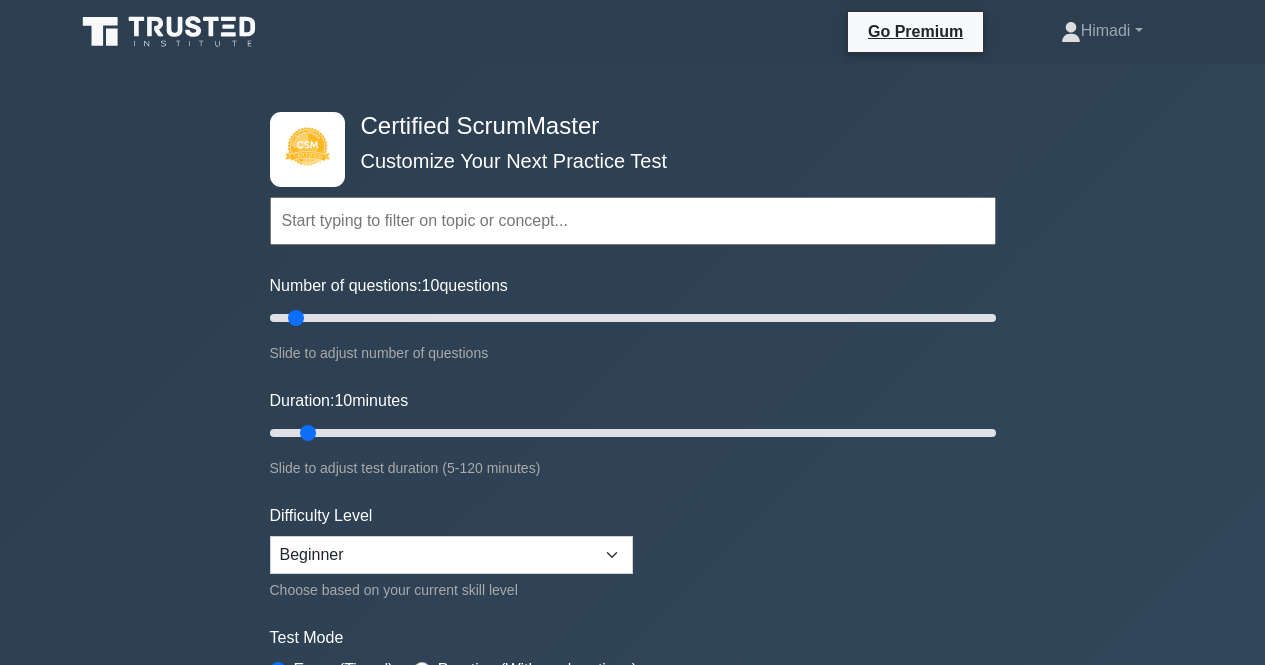 scroll, scrollTop: 0, scrollLeft: 0, axis: both 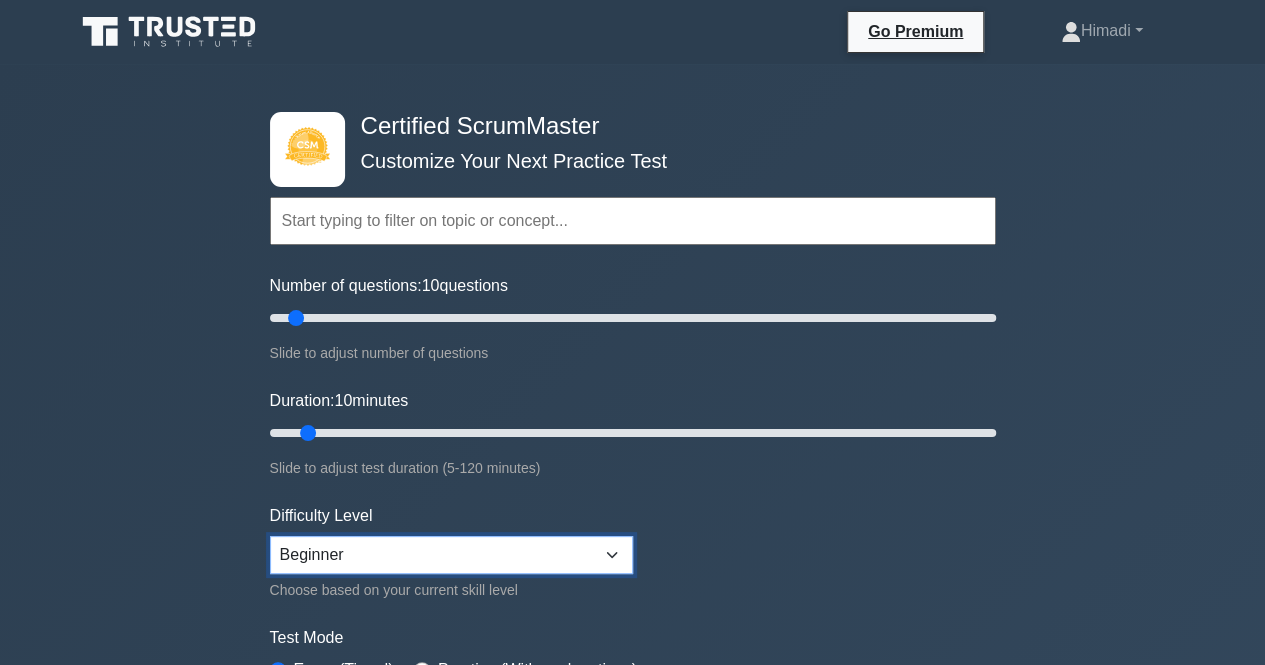 click on "Beginner
Intermediate
Expert" at bounding box center [451, 555] 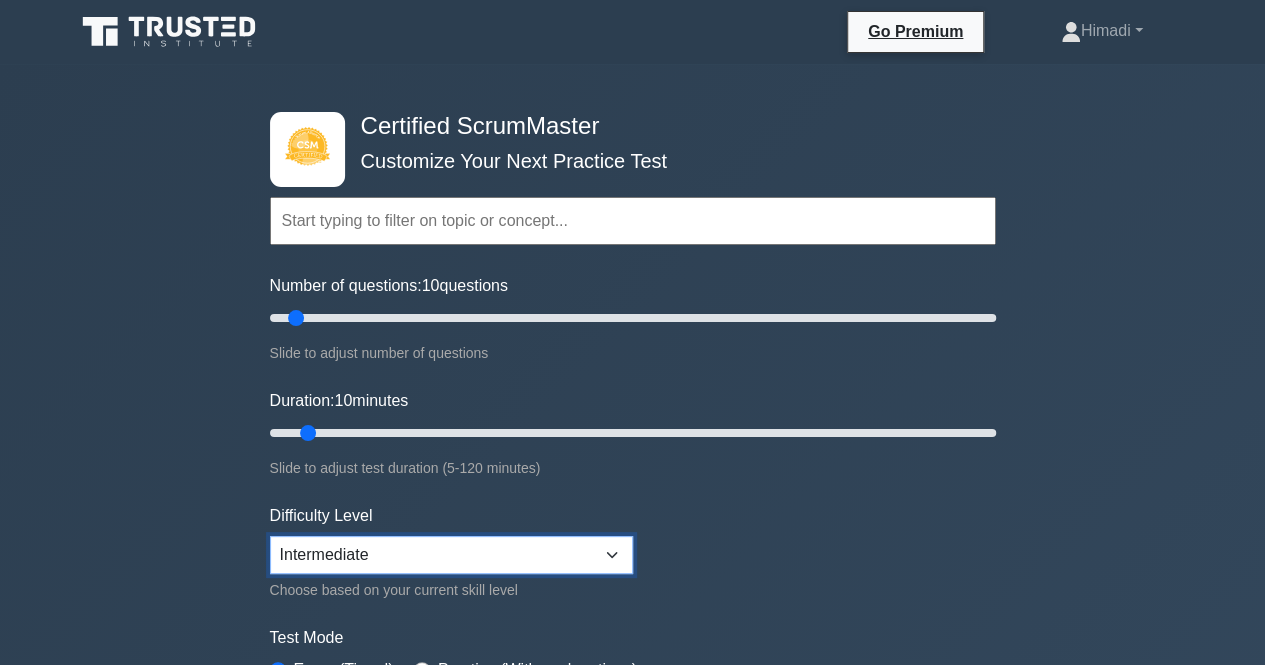 click on "Beginner
Intermediate
Expert" at bounding box center [451, 555] 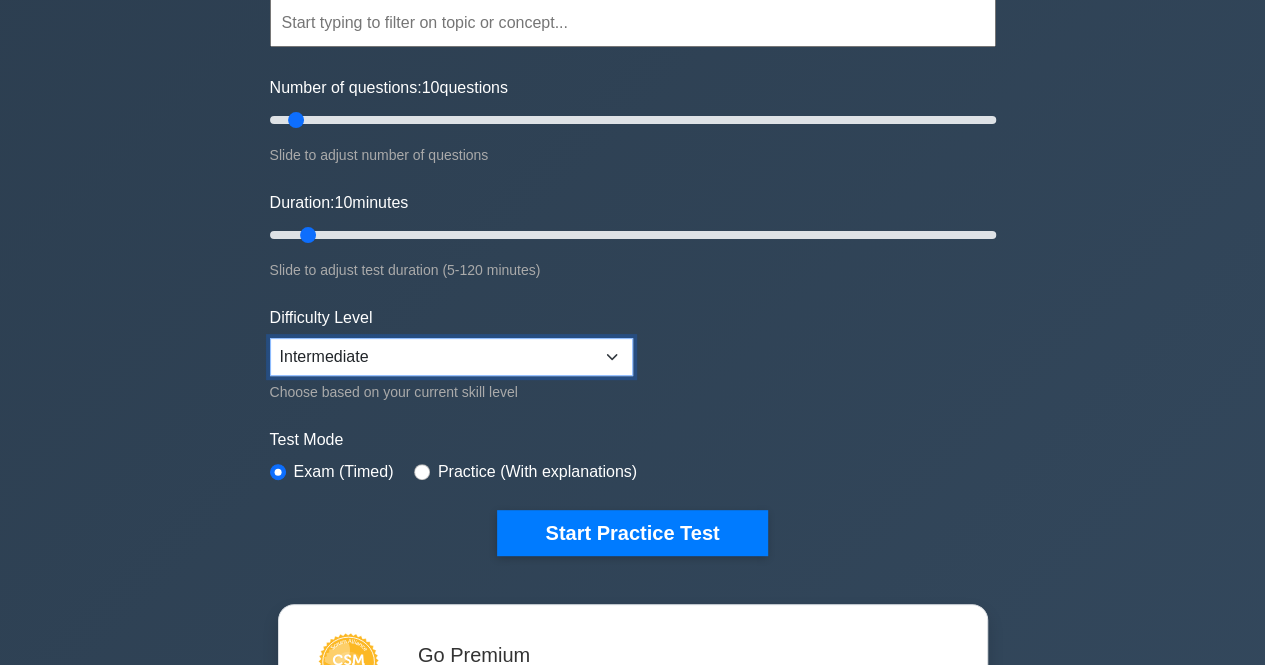 scroll, scrollTop: 200, scrollLeft: 0, axis: vertical 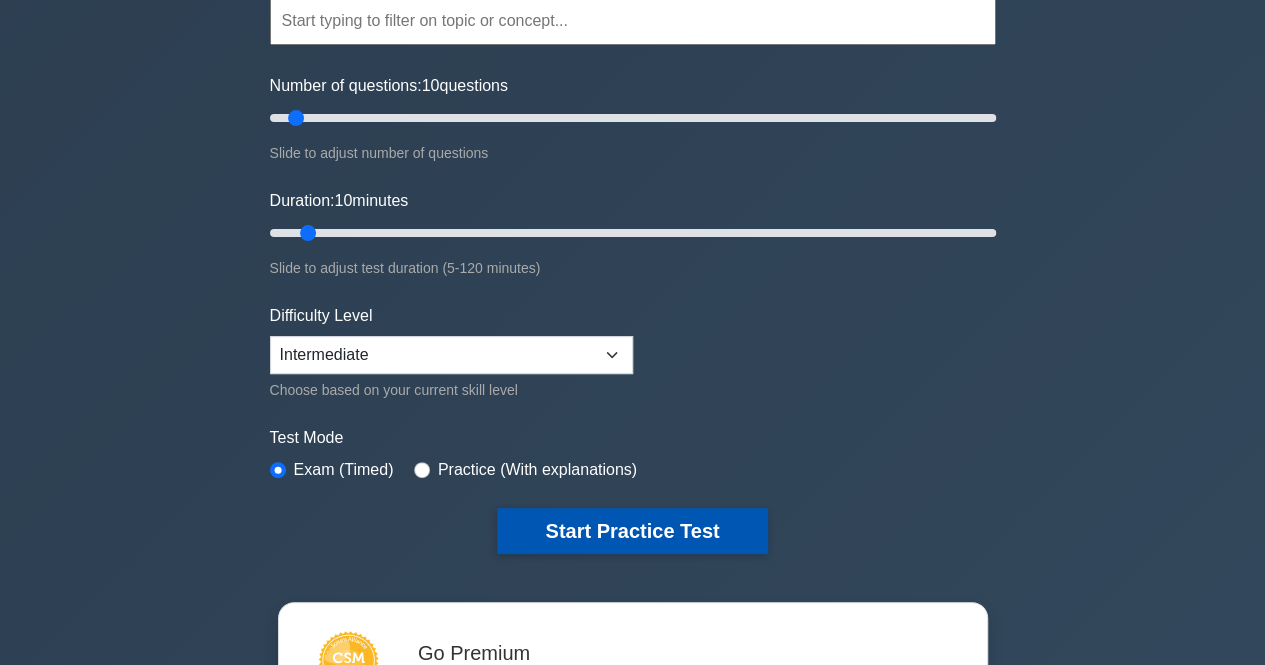 click on "Start Practice Test" at bounding box center (632, 531) 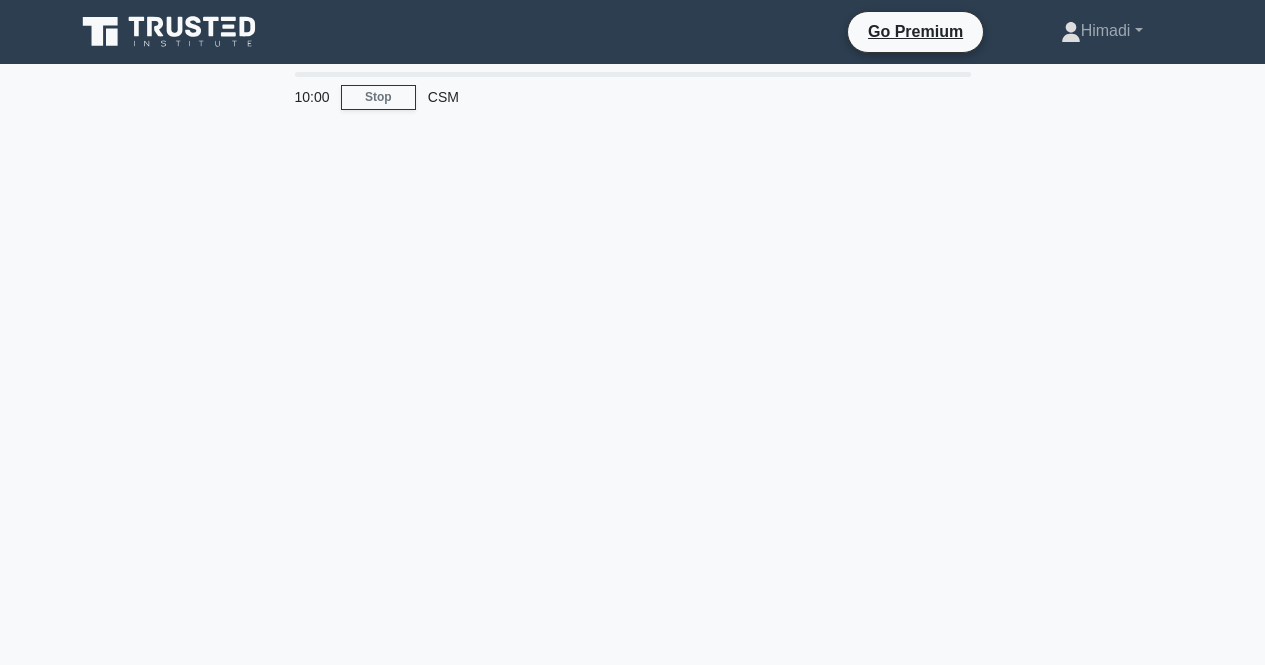 scroll, scrollTop: 0, scrollLeft: 0, axis: both 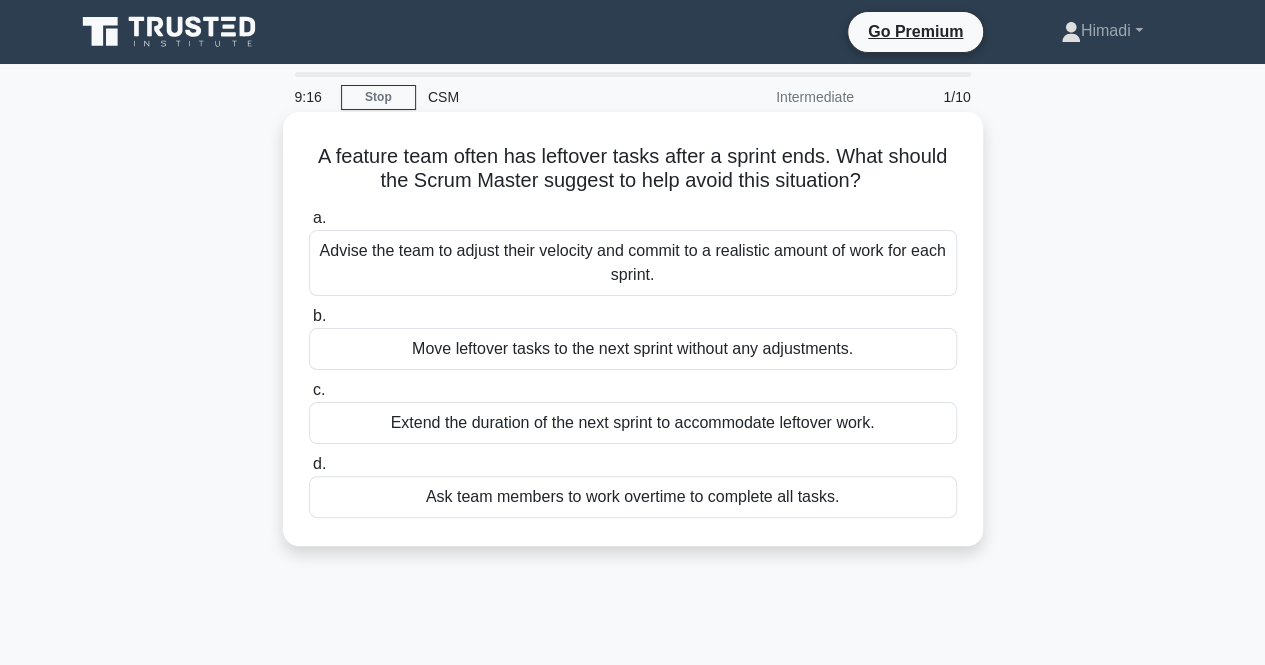 click on "Advise the team to adjust their velocity and commit to a realistic amount of work for each sprint." at bounding box center [633, 263] 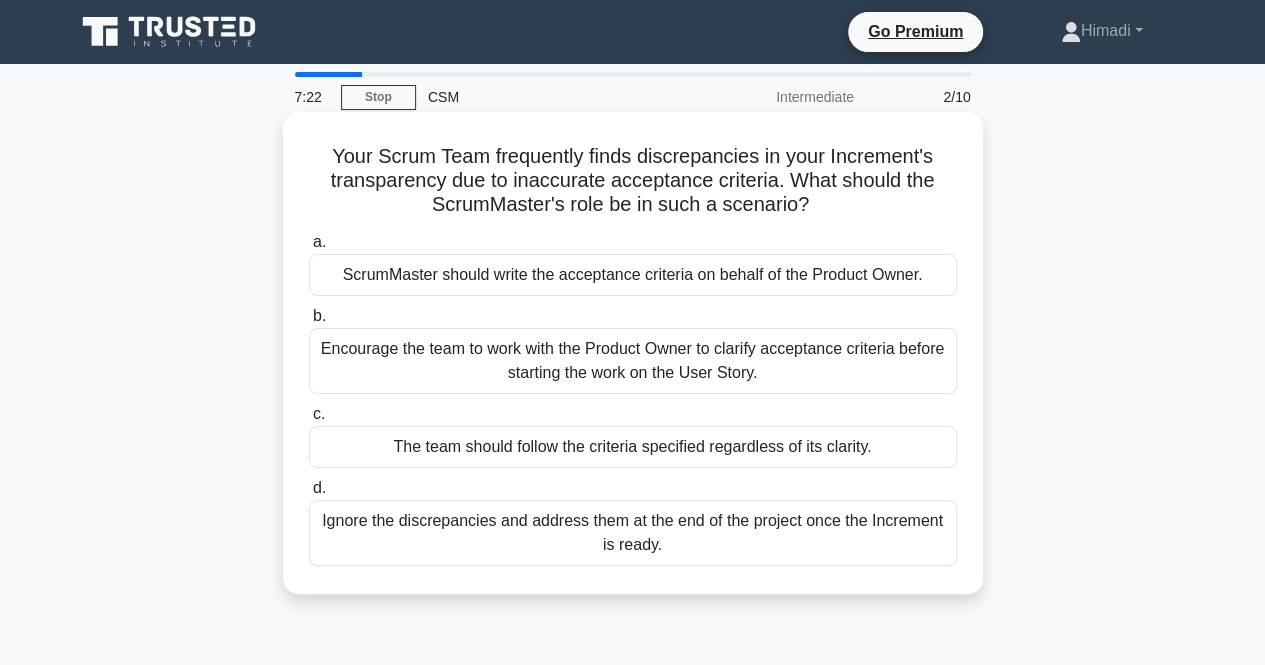 click on "Encourage the team to work with the Product Owner to clarify acceptance criteria before starting the work on the User Story." at bounding box center (633, 361) 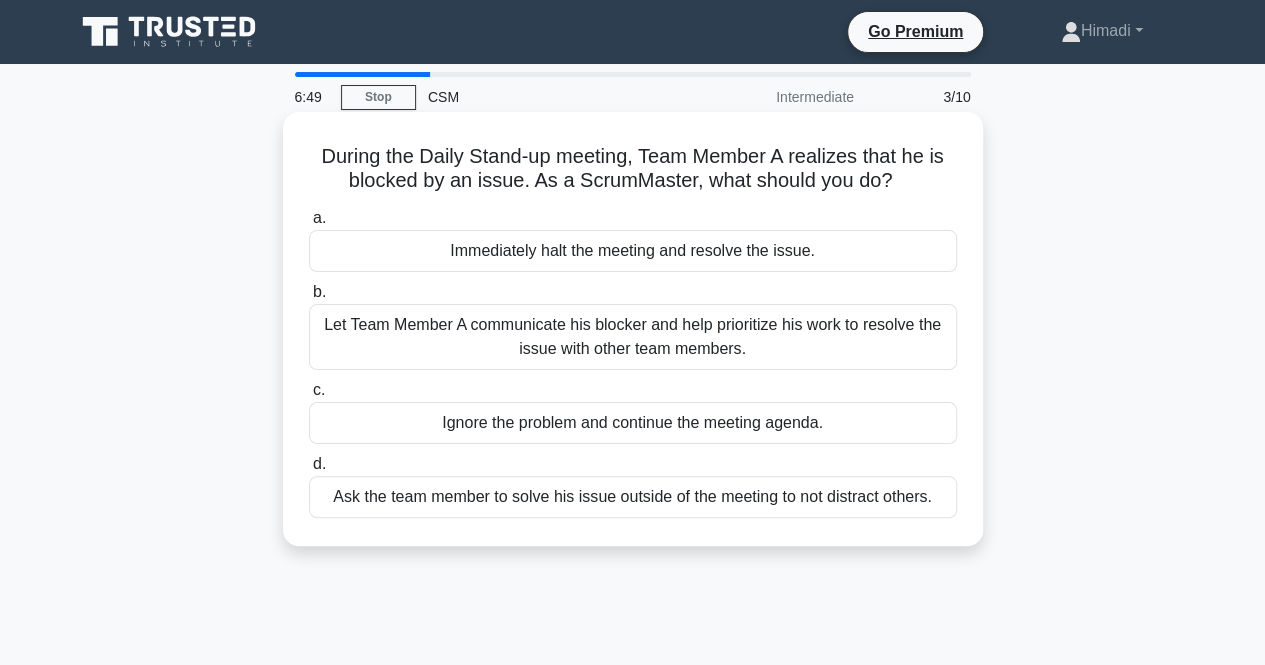 click on "Let Team Member A communicate his blocker and help prioritize his work to resolve the issue with other team members." at bounding box center [633, 337] 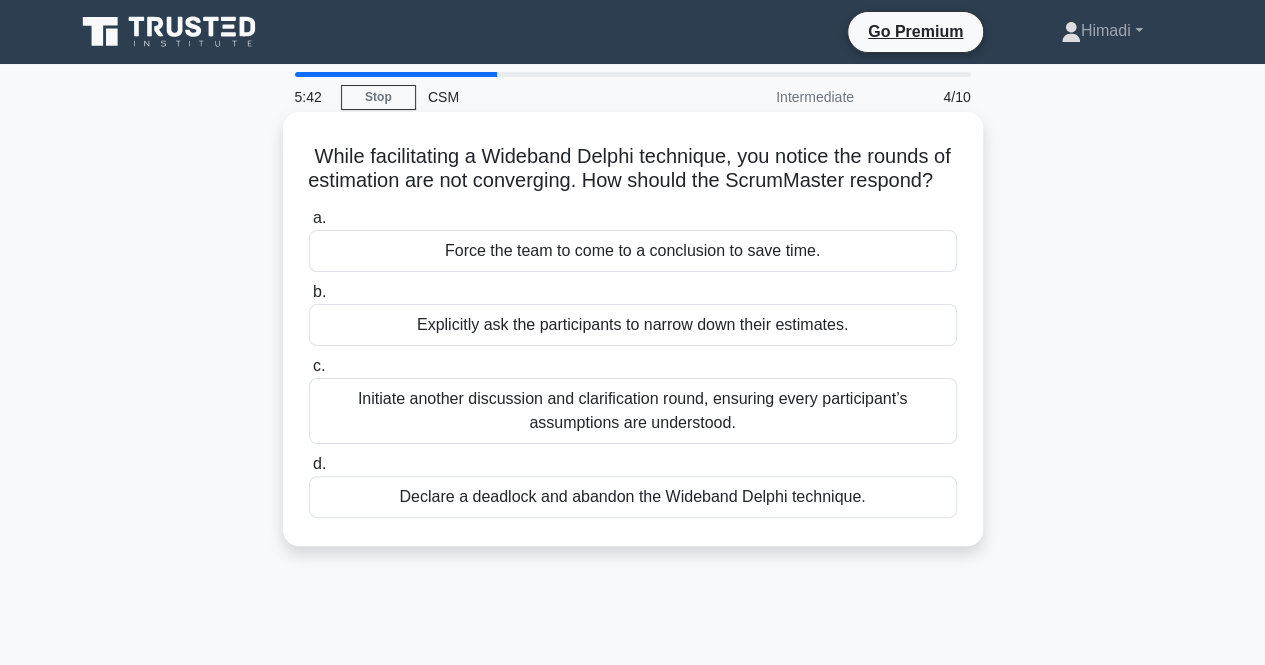 click on "Initiate another discussion and clarification round, ensuring every participant’s assumptions are understood." at bounding box center [633, 411] 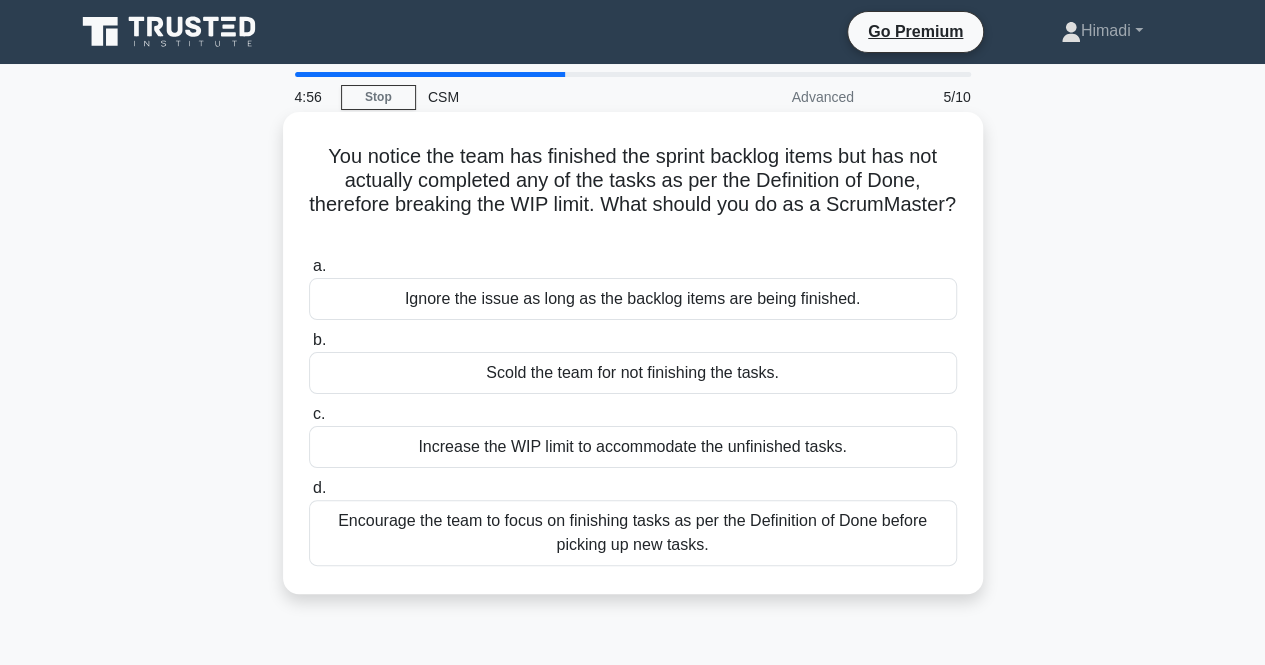 click on "Encourage the team to focus on finishing tasks as per the Definition of Done before picking up new tasks." at bounding box center [633, 533] 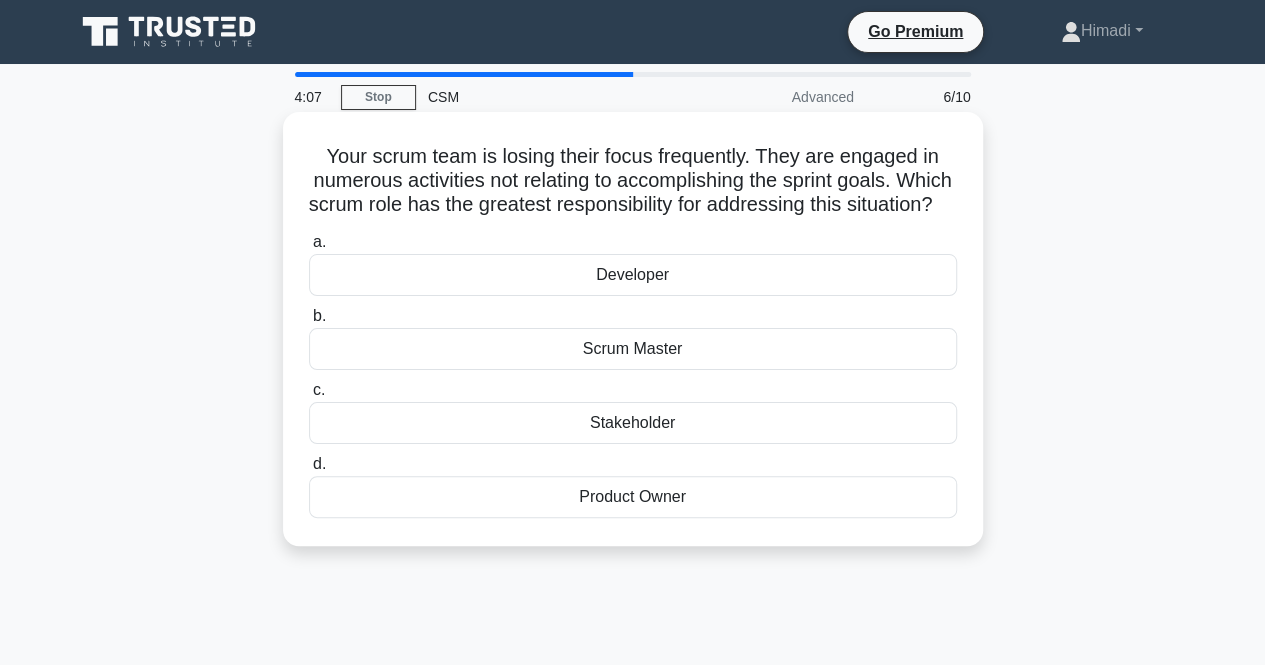 click on "Scrum Master" at bounding box center [633, 349] 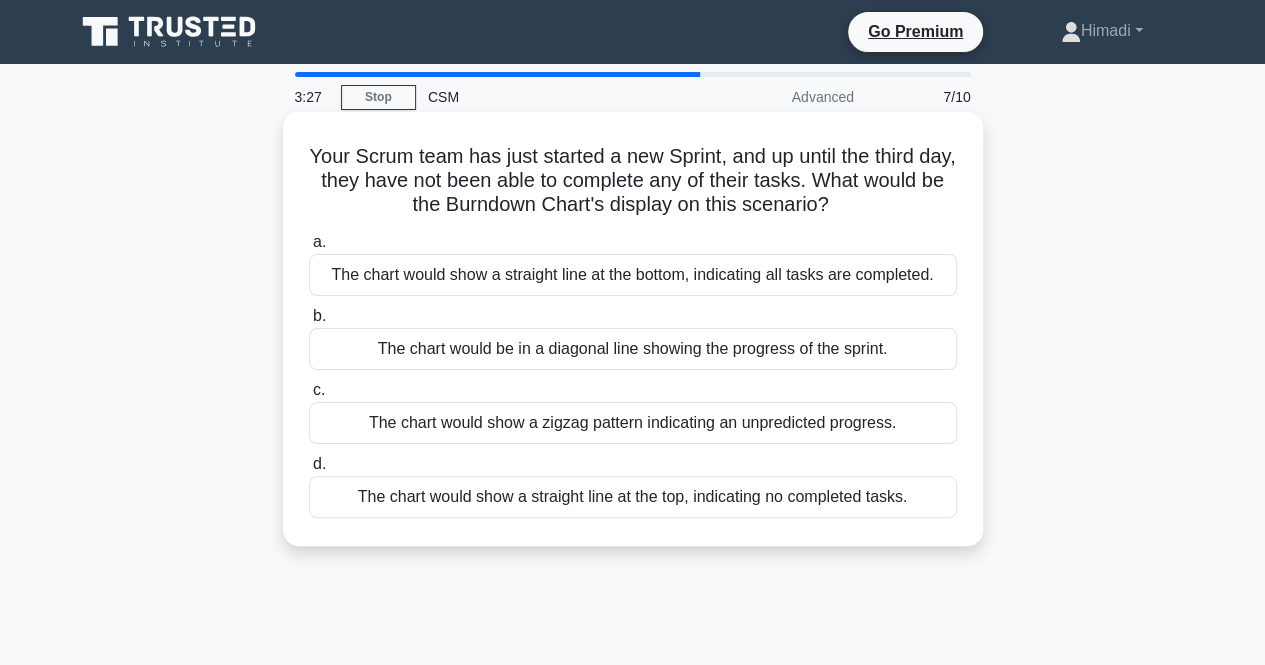 click on "The chart would show a straight line at the top, indicating no completed tasks." at bounding box center [633, 497] 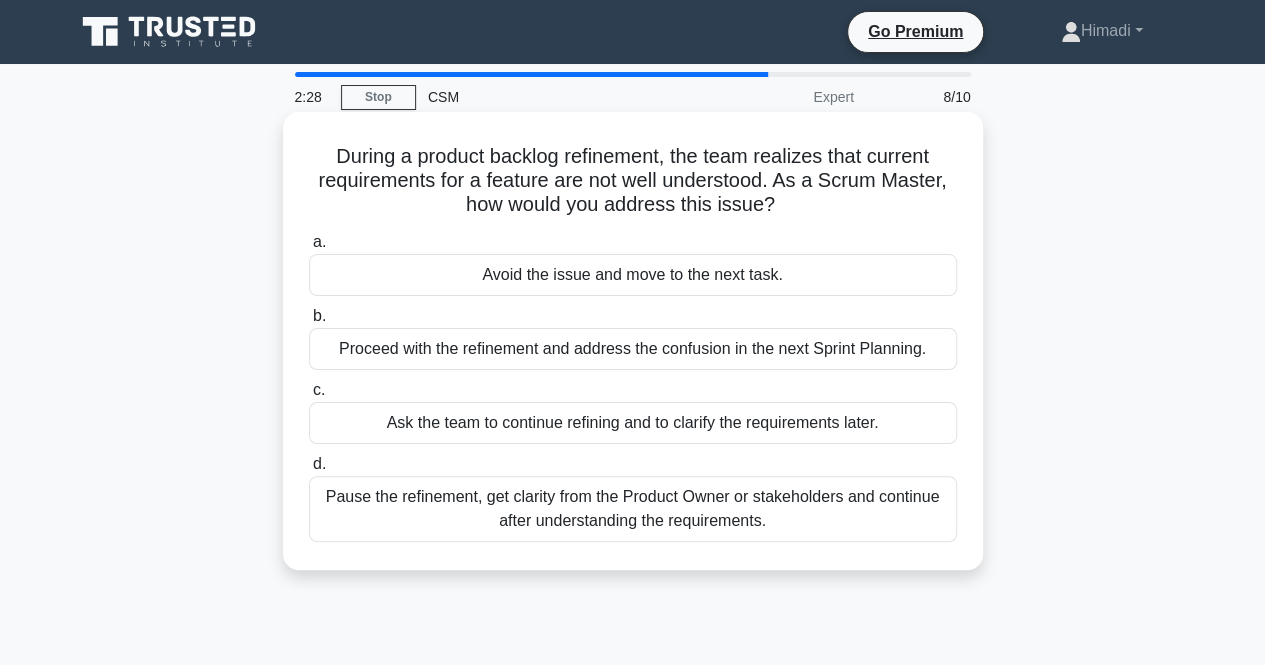 click on "Proceed with the refinement and address the confusion in the next Sprint Planning." at bounding box center (633, 349) 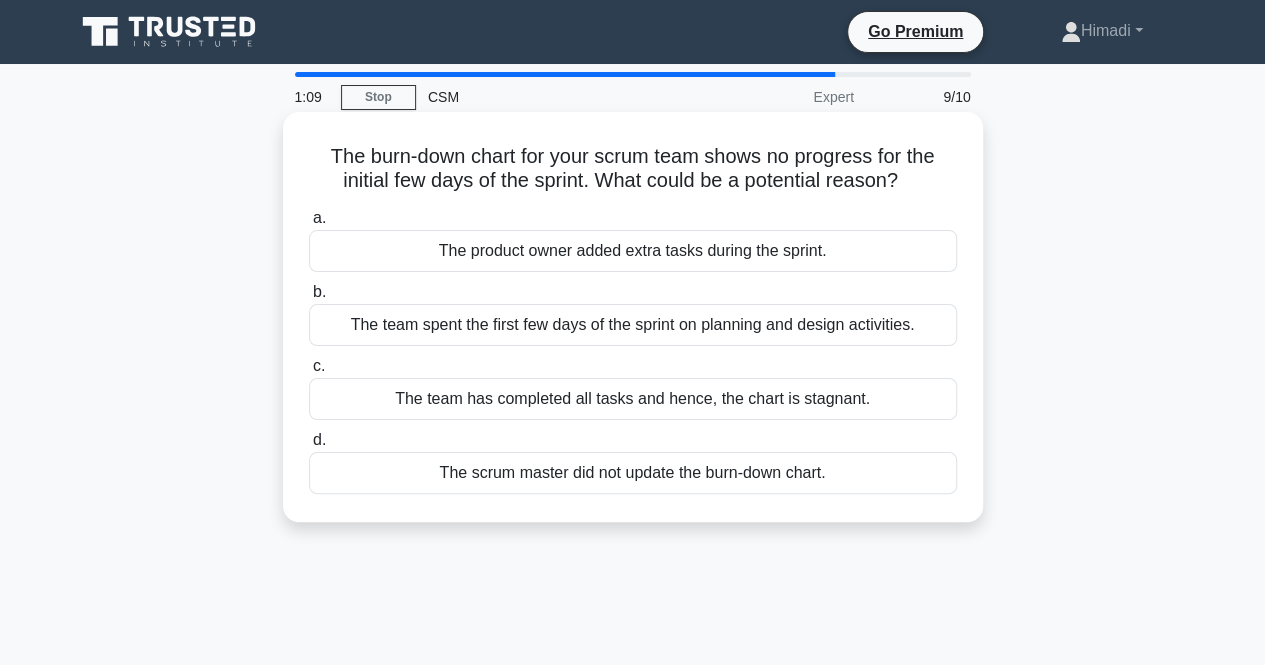 click on "The scrum master did not update the burn-down chart." at bounding box center (633, 473) 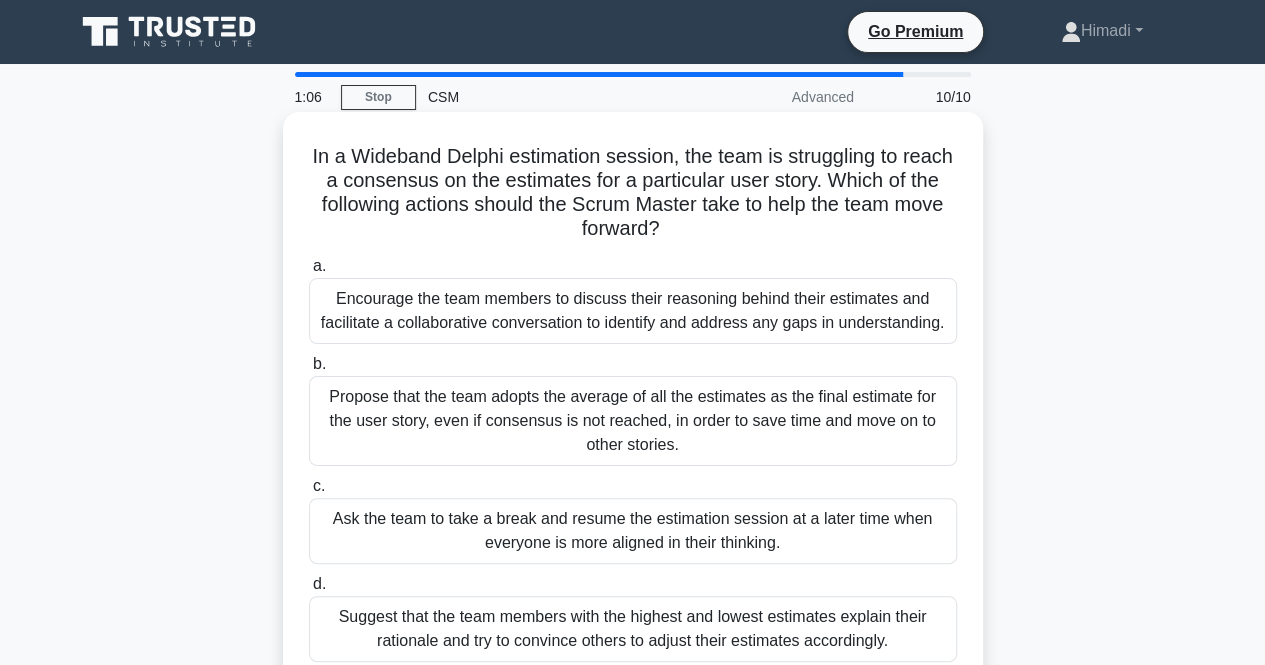 click on "Propose that the team adopts the average of all the estimates as the final estimate for the user story, even if consensus is not reached, in order to save time and move on to other stories." at bounding box center (633, 421) 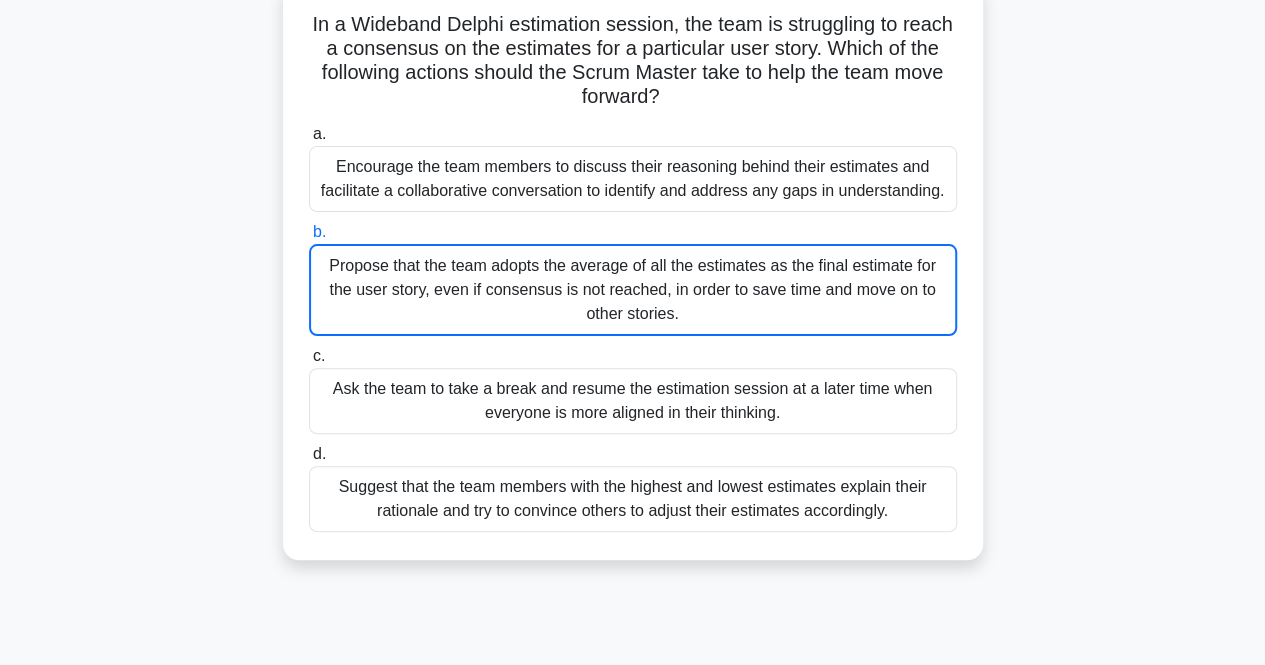 scroll, scrollTop: 200, scrollLeft: 0, axis: vertical 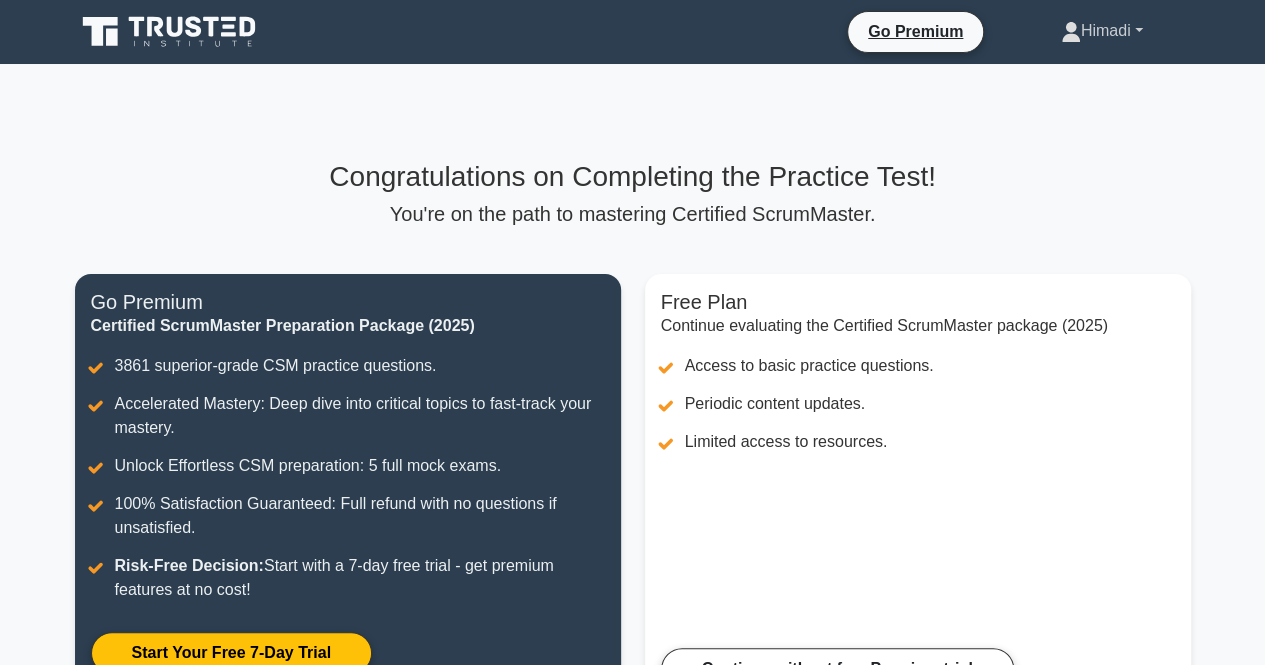 click on "Himadi" at bounding box center [1102, 31] 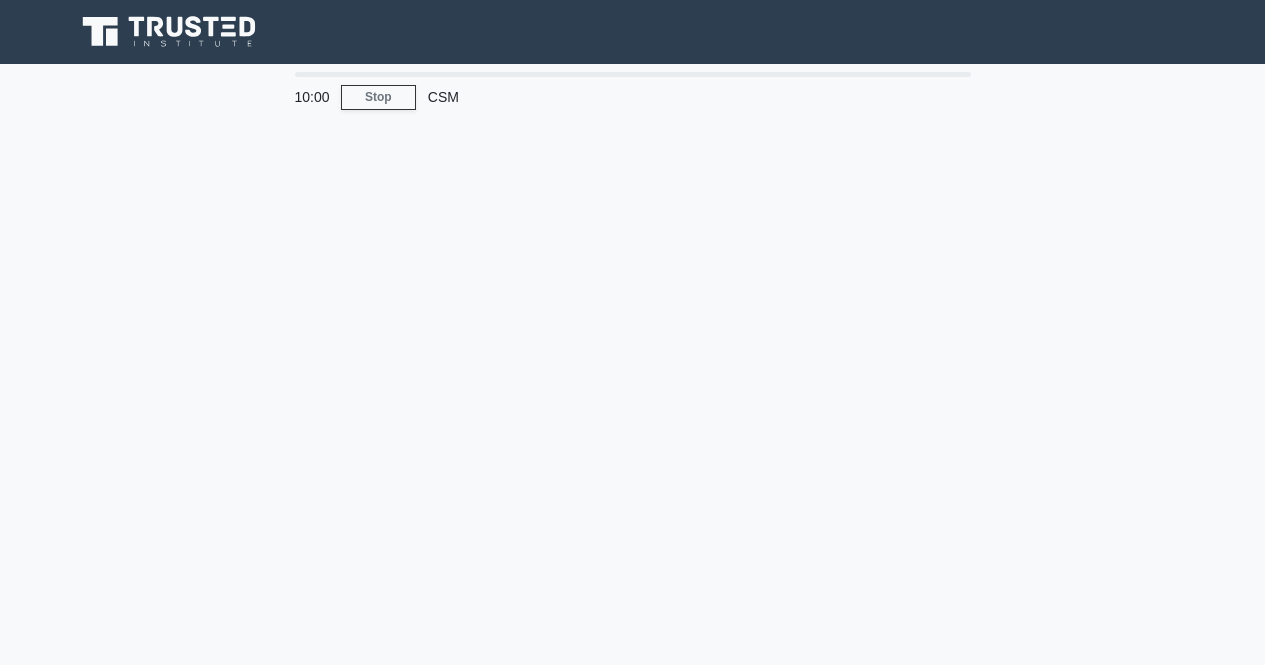 scroll, scrollTop: 0, scrollLeft: 0, axis: both 